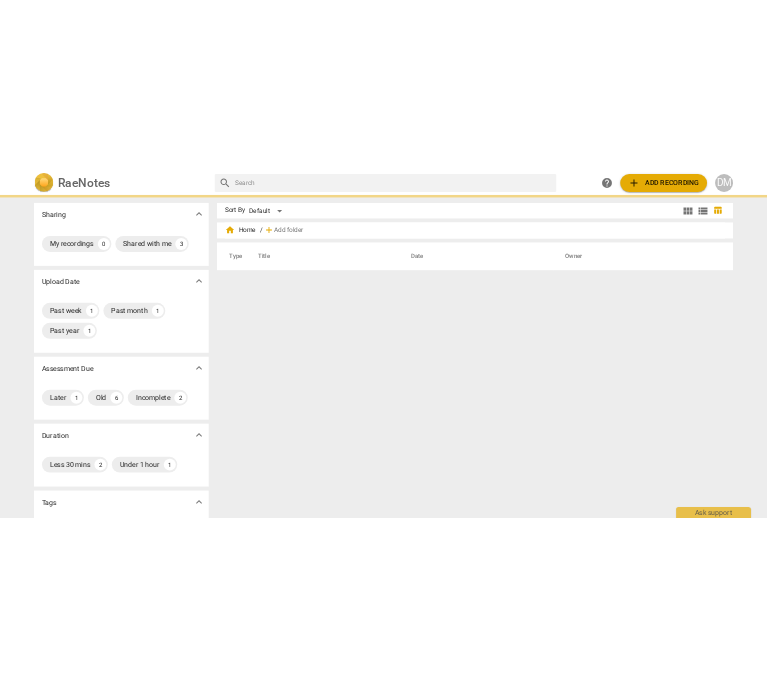 scroll, scrollTop: 0, scrollLeft: 0, axis: both 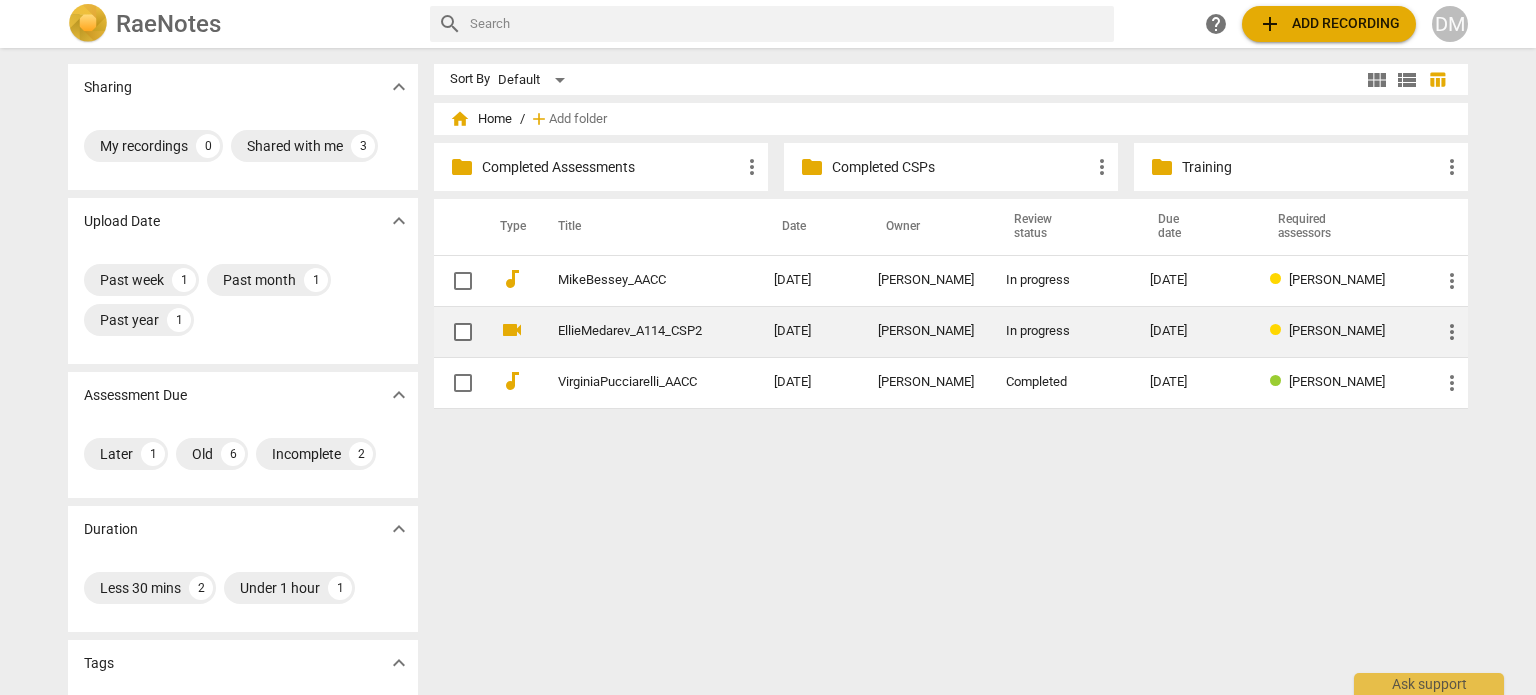 click on "EllieMedarev_A114_CSP2" at bounding box center (630, 331) 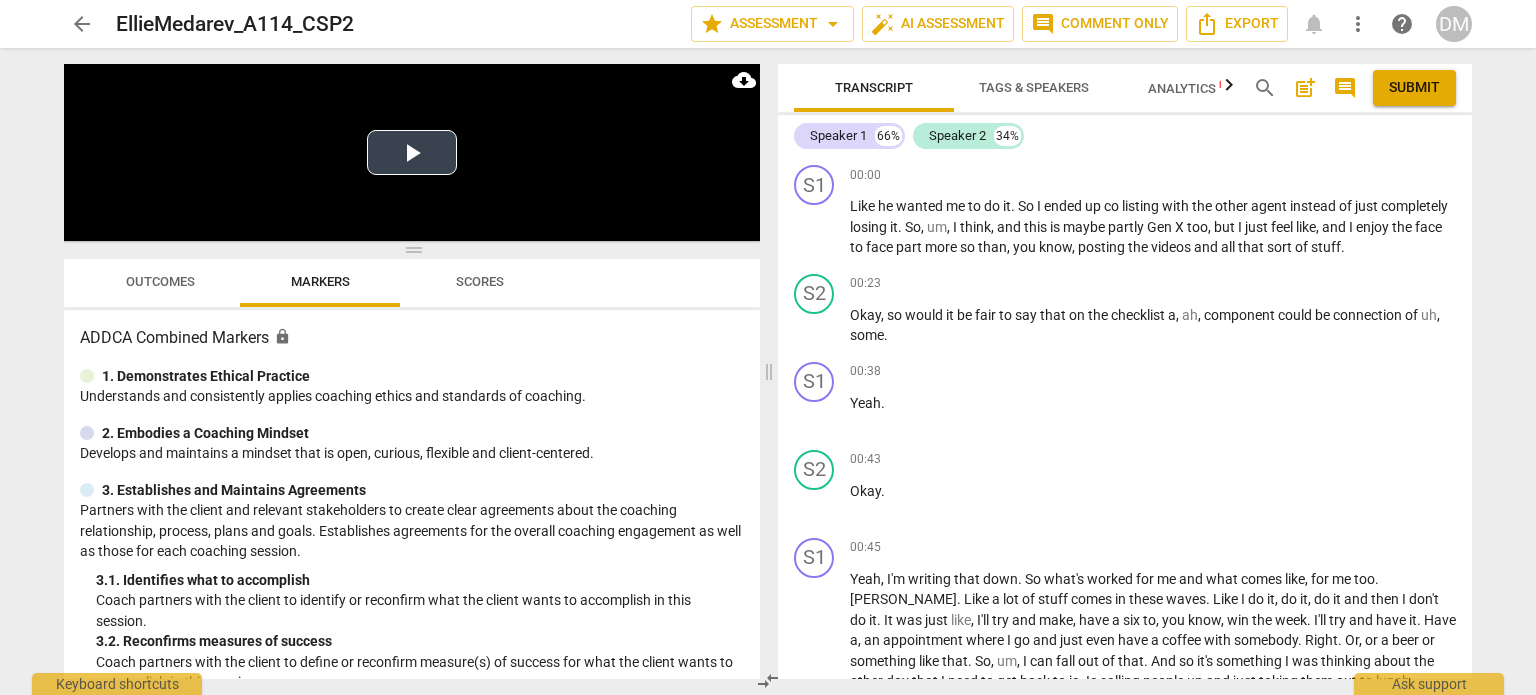 click at bounding box center (412, 152) 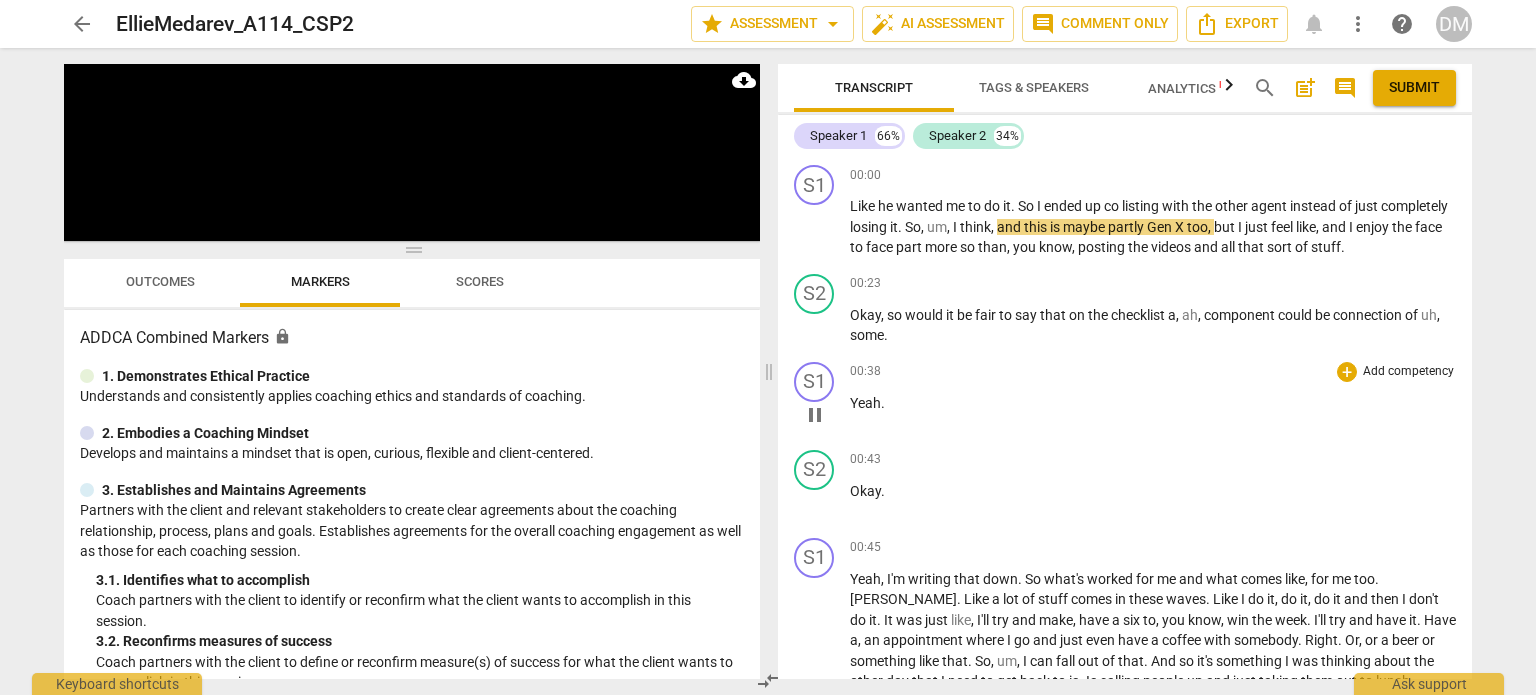 drag, startPoint x: 1025, startPoint y: 471, endPoint x: 947, endPoint y: 418, distance: 94.302704 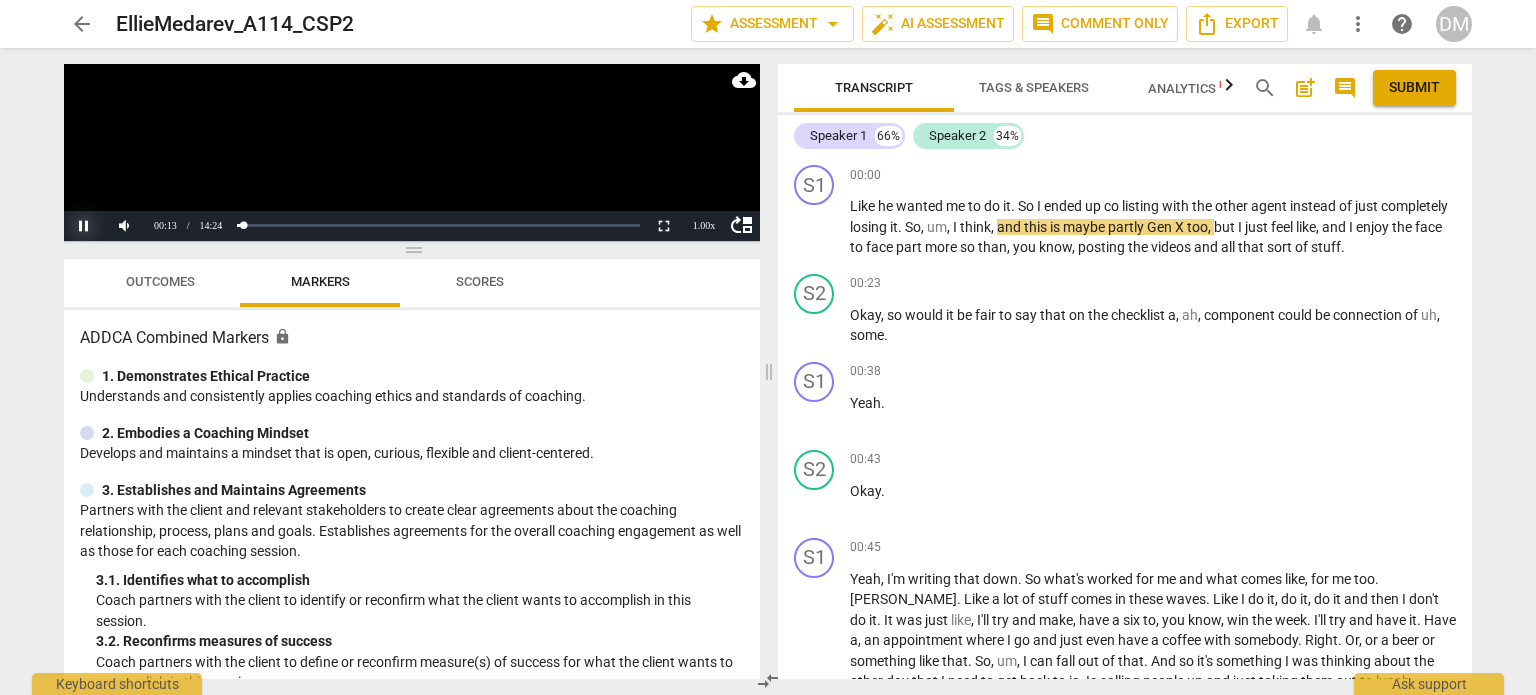 click on "Pause" at bounding box center (84, 226) 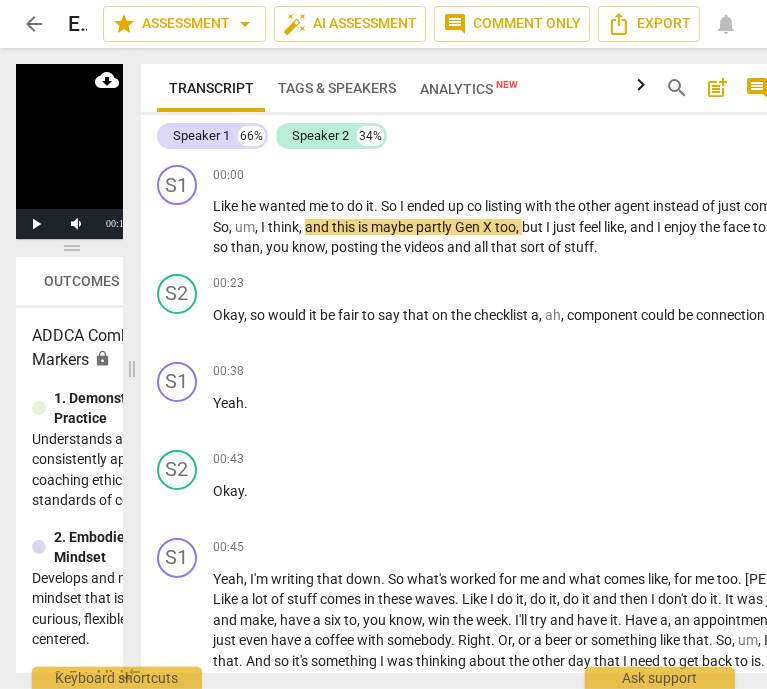 drag, startPoint x: 444, startPoint y: 367, endPoint x: 125, endPoint y: 371, distance: 319.0251 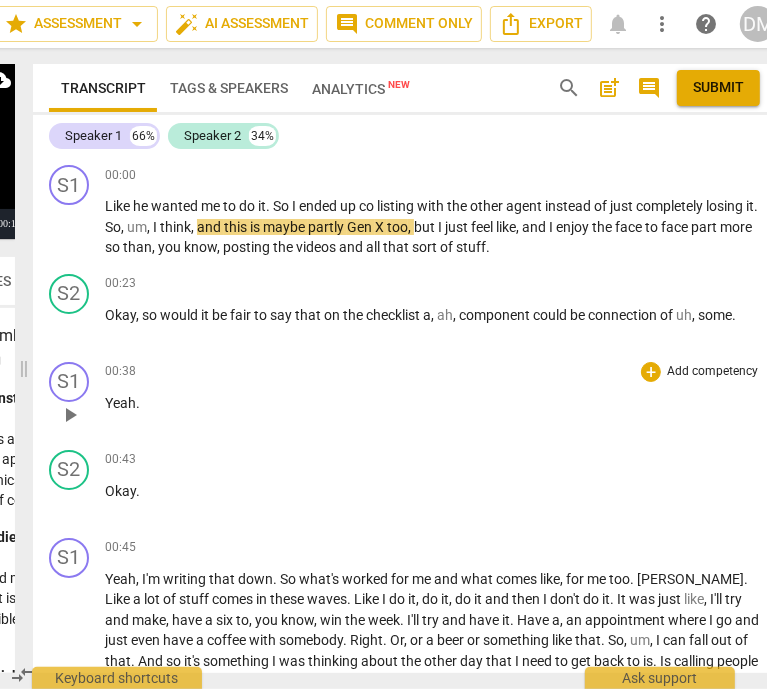 scroll, scrollTop: 0, scrollLeft: 107, axis: horizontal 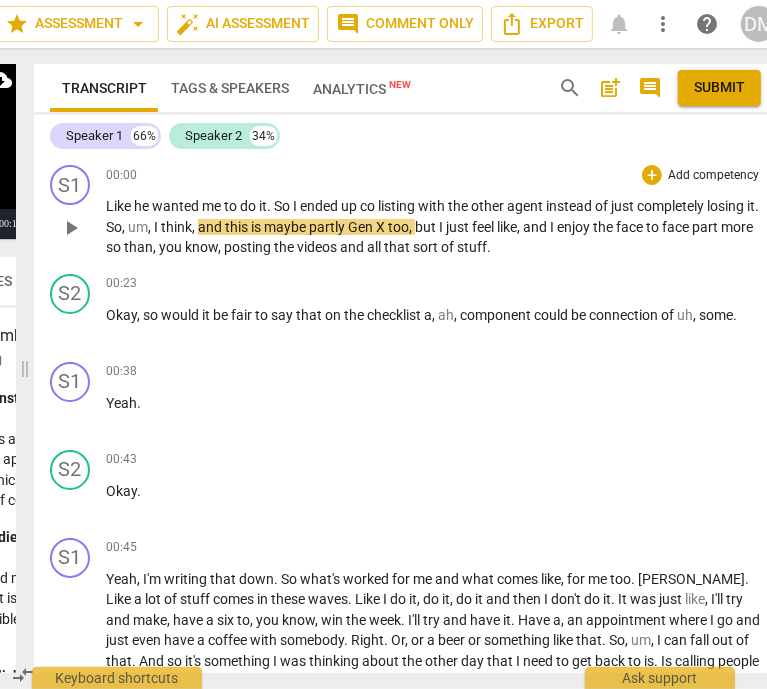 click on "play_arrow" at bounding box center [71, 228] 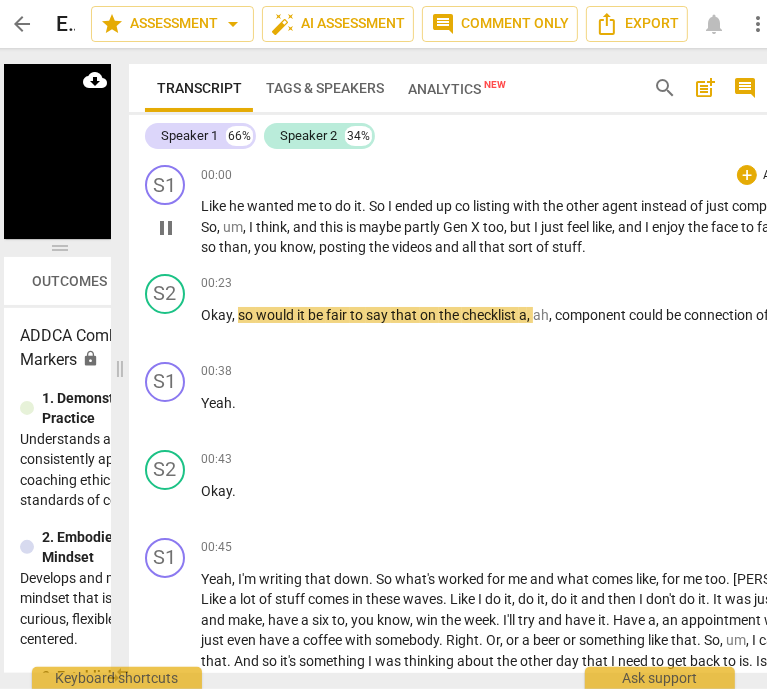 scroll, scrollTop: 0, scrollLeft: 0, axis: both 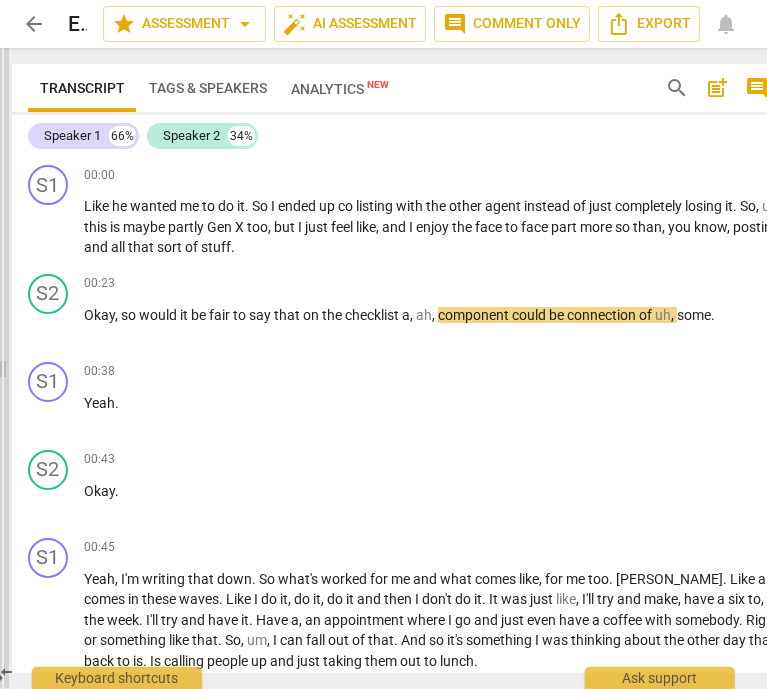 drag, startPoint x: 130, startPoint y: 367, endPoint x: 1, endPoint y: 364, distance: 129.03488 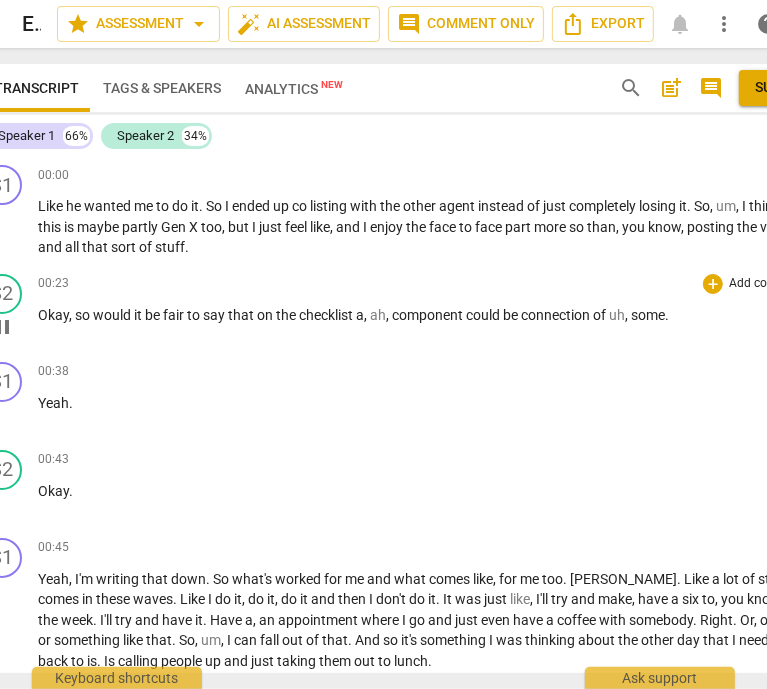 scroll, scrollTop: 0, scrollLeft: 44, axis: horizontal 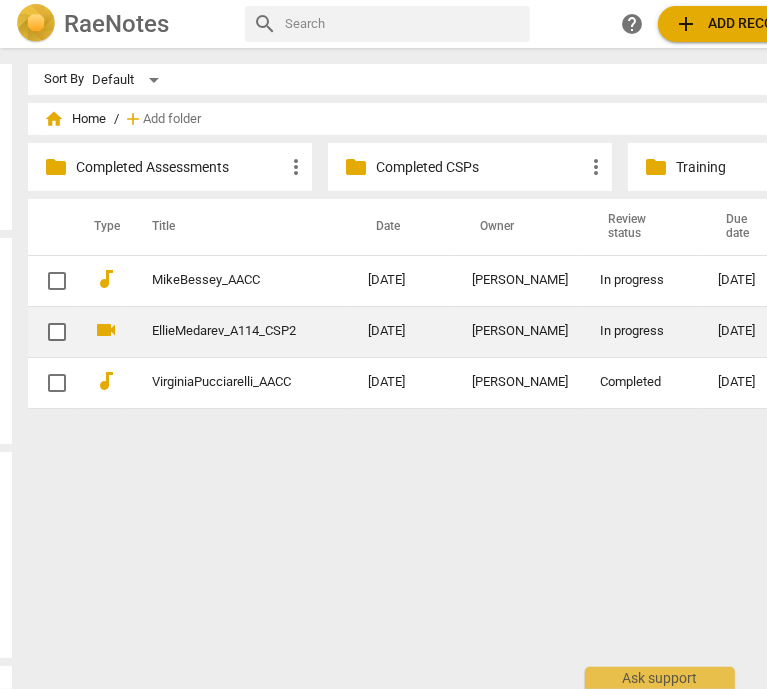 click on "EllieMedarev_A114_CSP2" at bounding box center [224, 331] 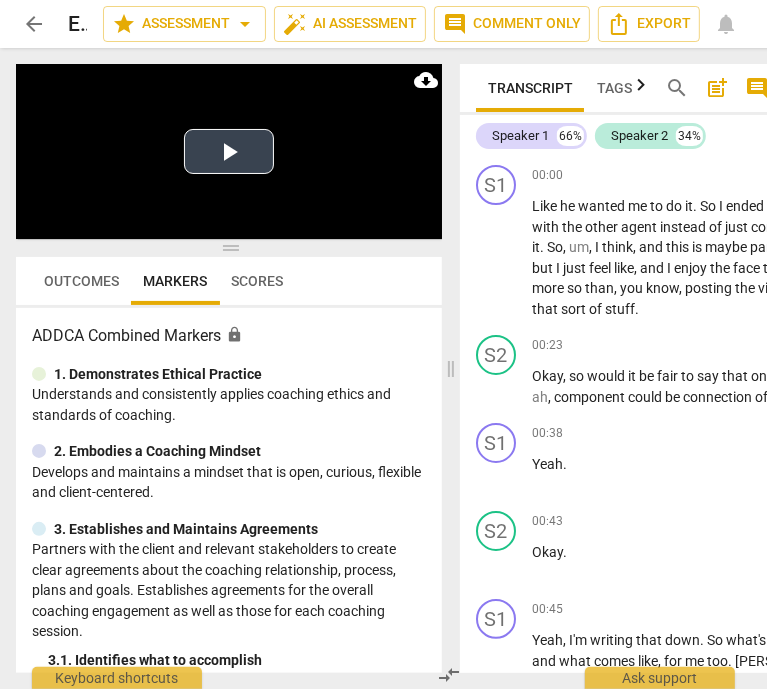click at bounding box center (229, 151) 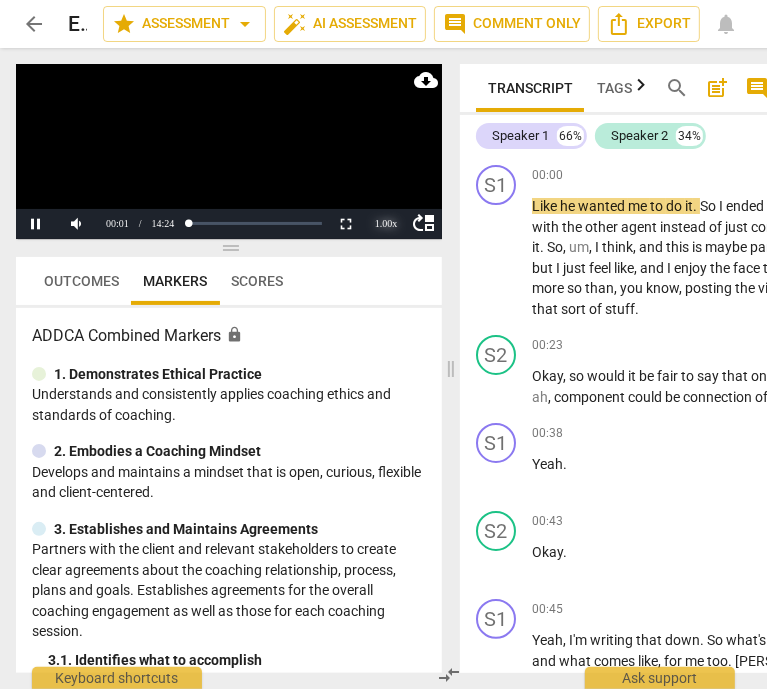 click on "1.00 x" at bounding box center [386, 224] 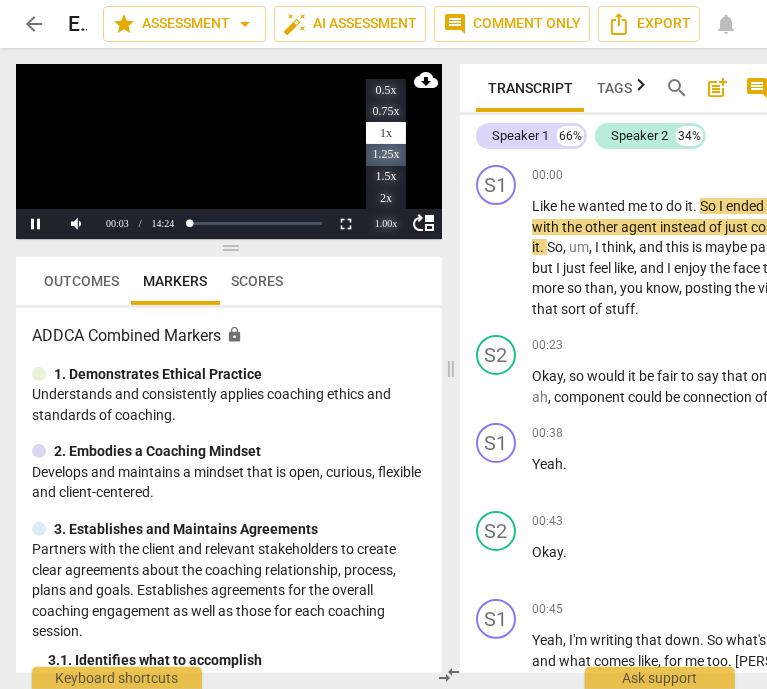 click on "1.25x" at bounding box center [386, 155] 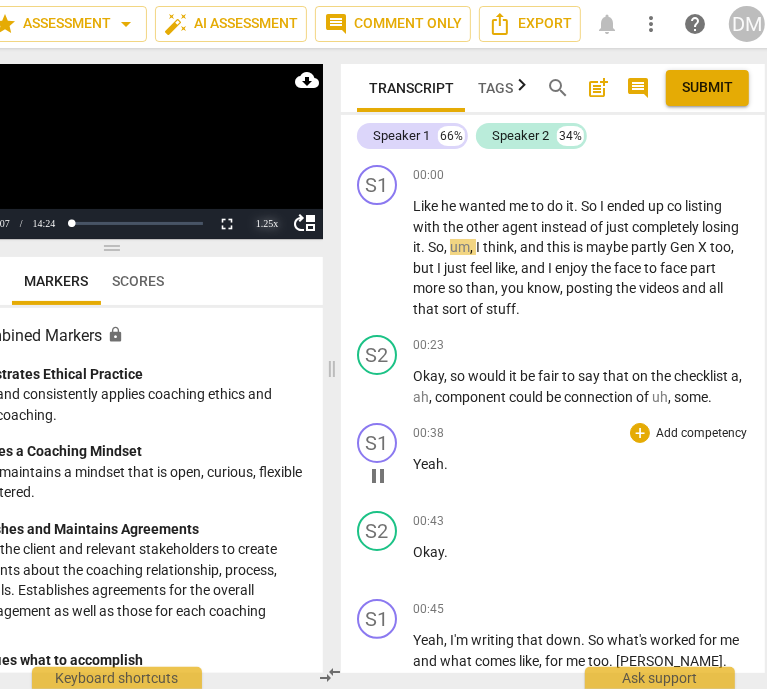scroll, scrollTop: 0, scrollLeft: 132, axis: horizontal 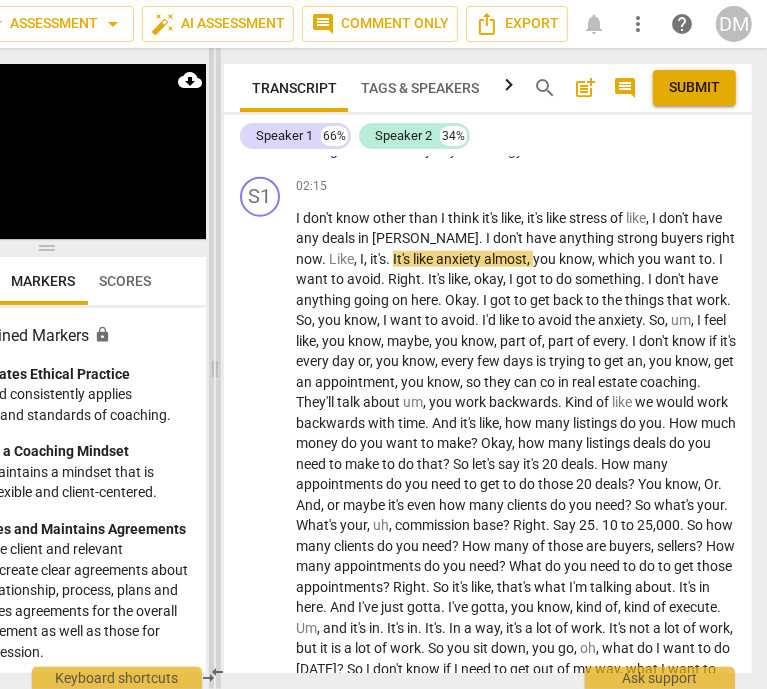 drag, startPoint x: 320, startPoint y: 373, endPoint x: 216, endPoint y: 383, distance: 104.47966 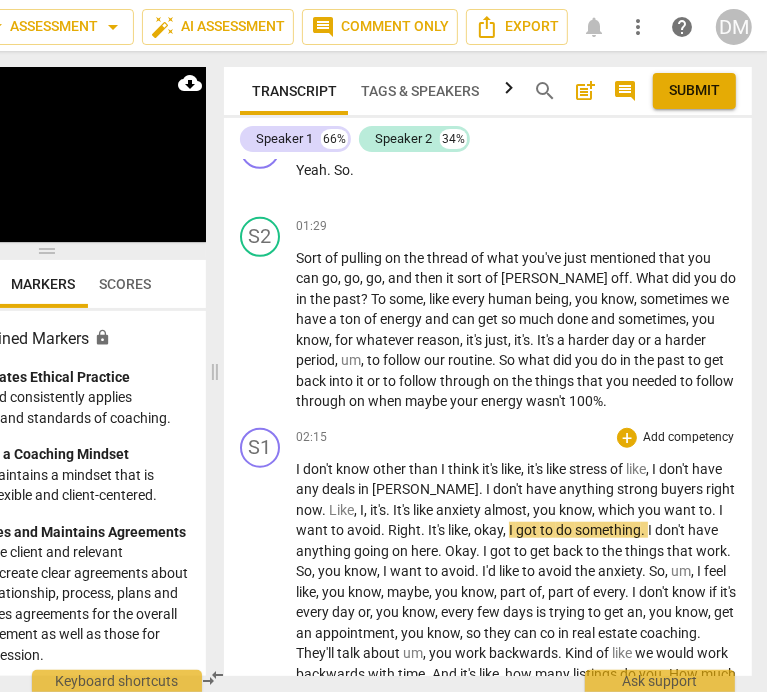 scroll, scrollTop: 753, scrollLeft: 0, axis: vertical 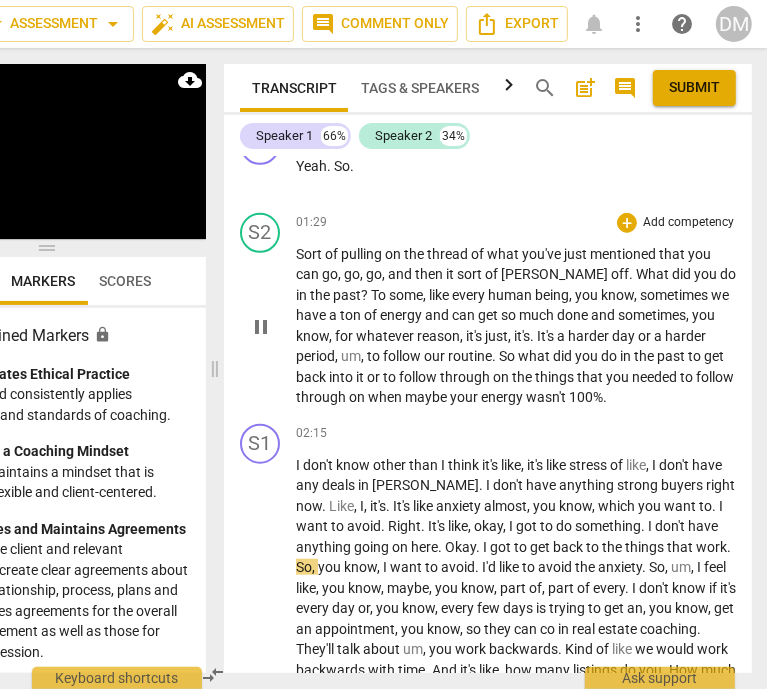drag, startPoint x: 623, startPoint y: 402, endPoint x: 624, endPoint y: 388, distance: 14.035668 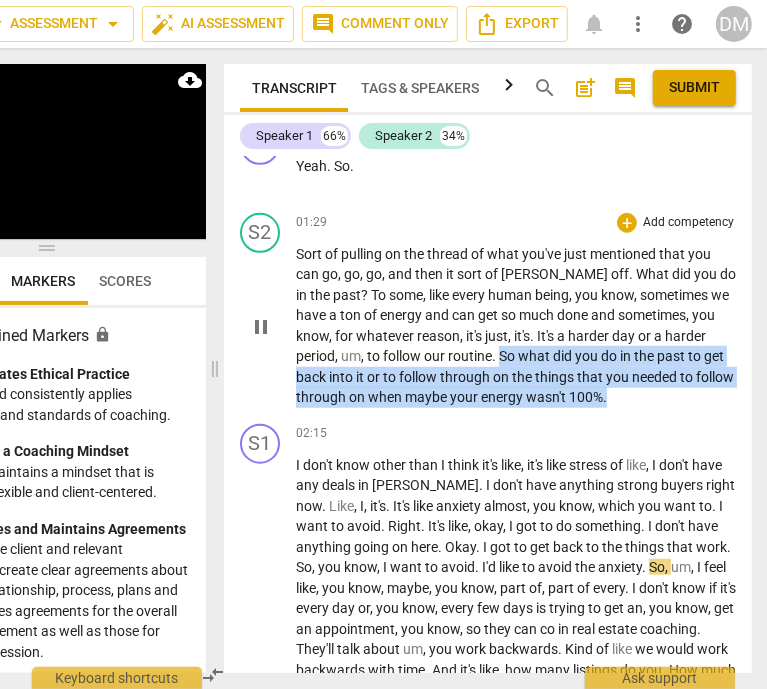 drag, startPoint x: 624, startPoint y: 388, endPoint x: 452, endPoint y: 358, distance: 174.59668 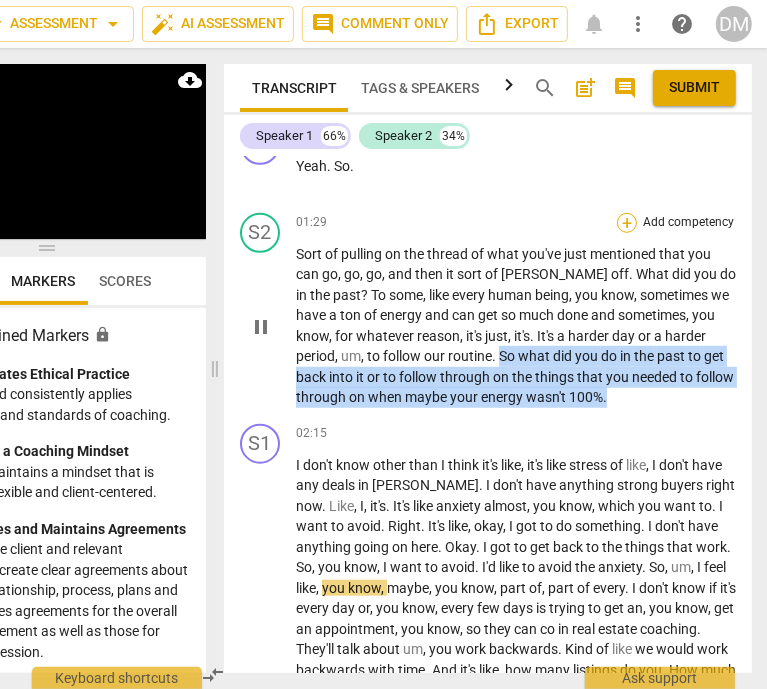 click on "+" at bounding box center [627, 223] 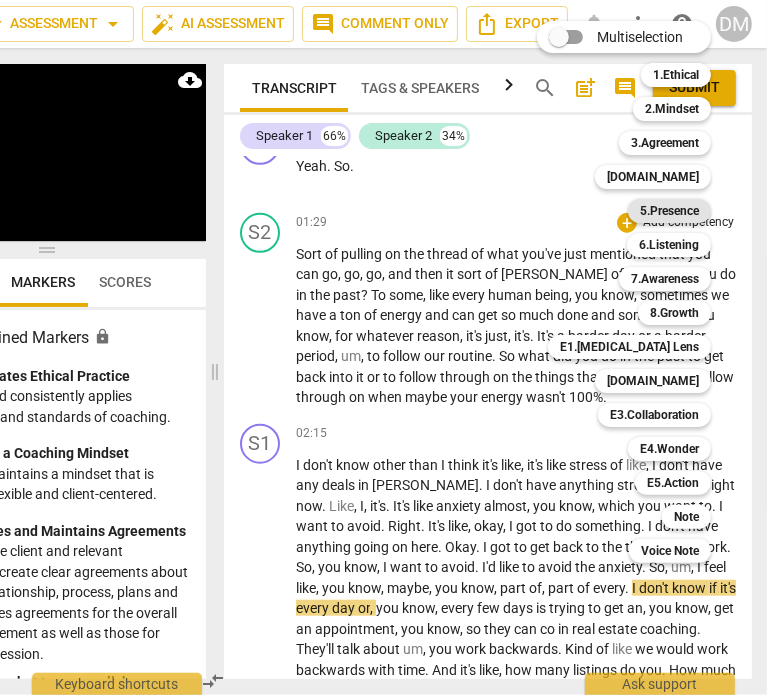 click on "5.Presence" at bounding box center (669, 211) 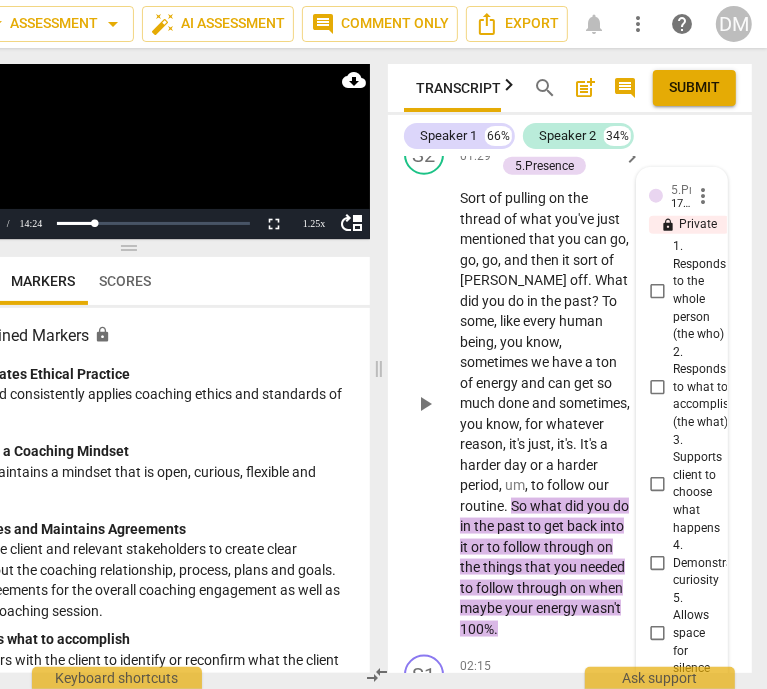 scroll, scrollTop: 1308, scrollLeft: 0, axis: vertical 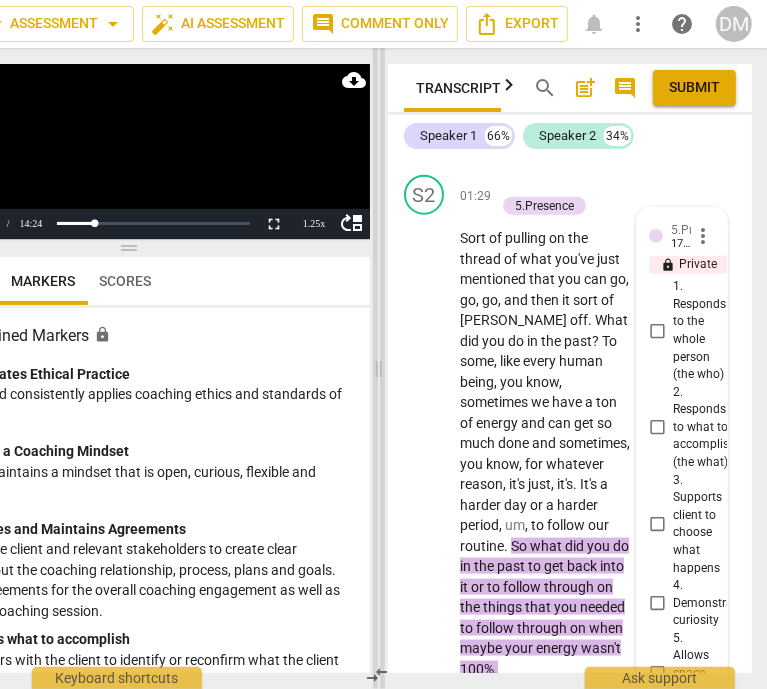 click at bounding box center [379, 368] 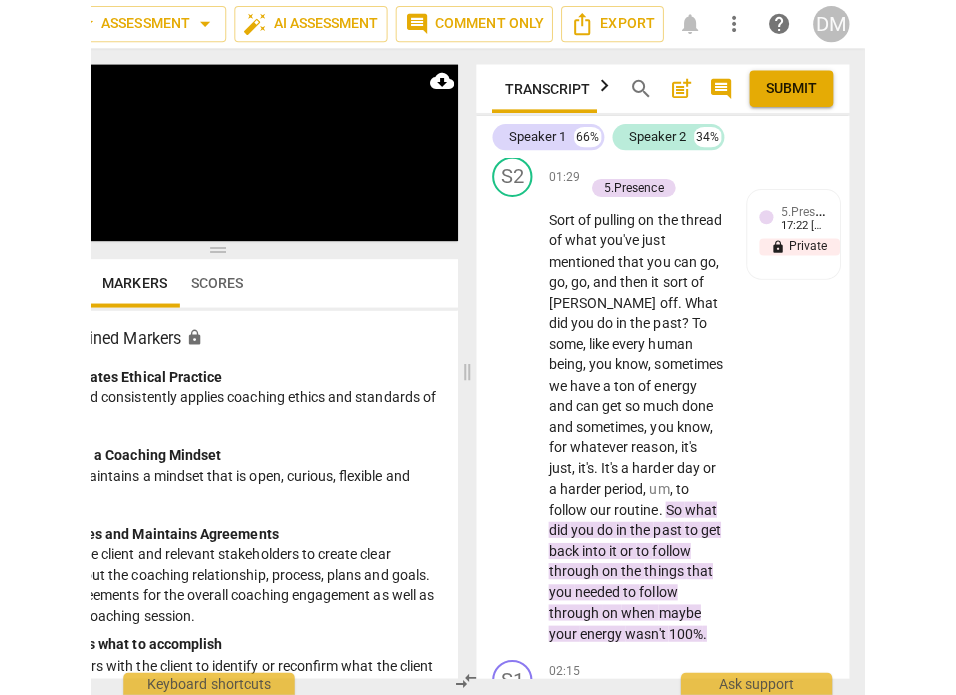 scroll, scrollTop: 0, scrollLeft: 0, axis: both 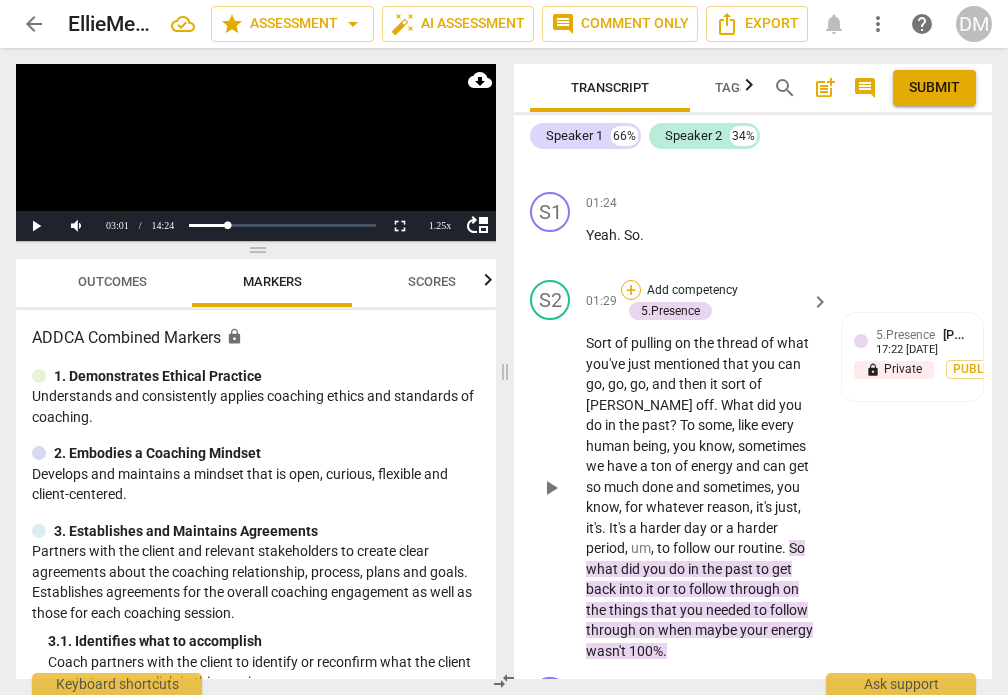 click on "+" at bounding box center [631, 290] 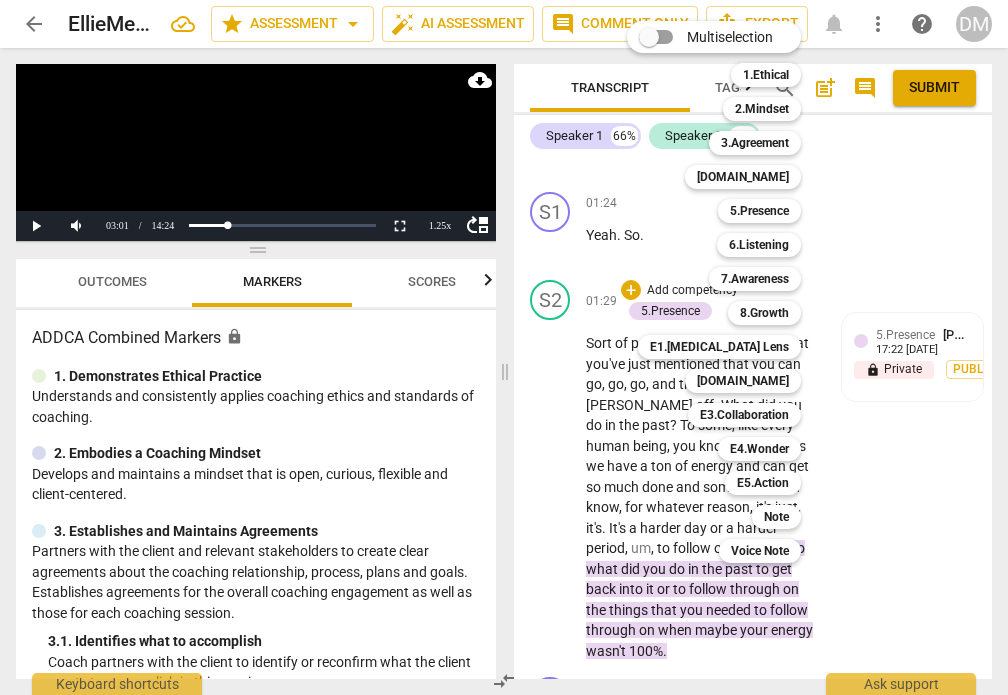 click on "Multiselection" at bounding box center (649, 37) 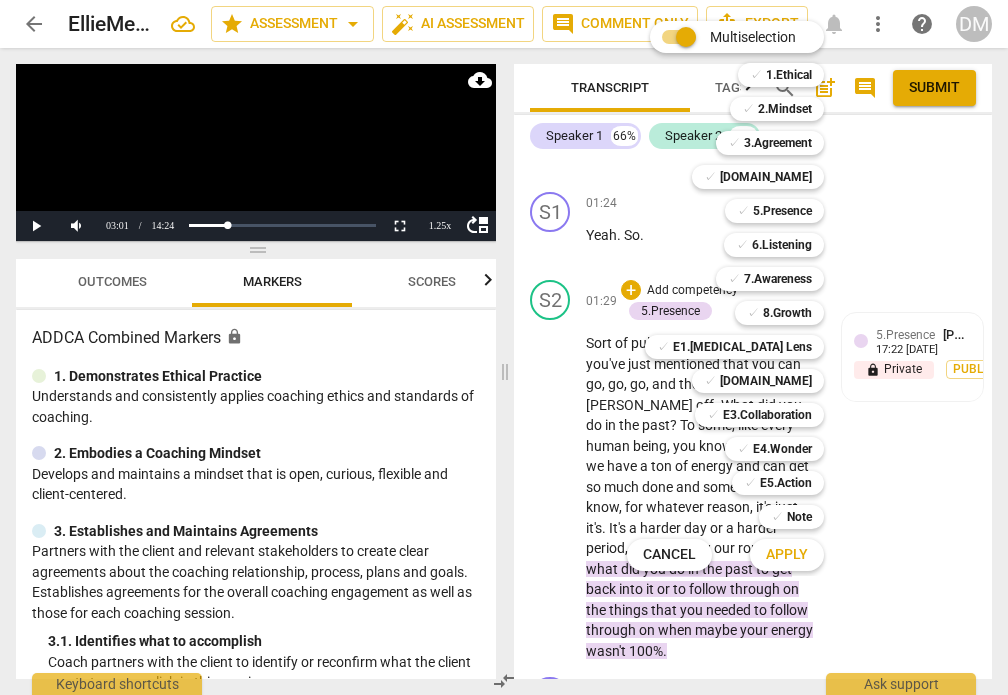 click at bounding box center (504, 347) 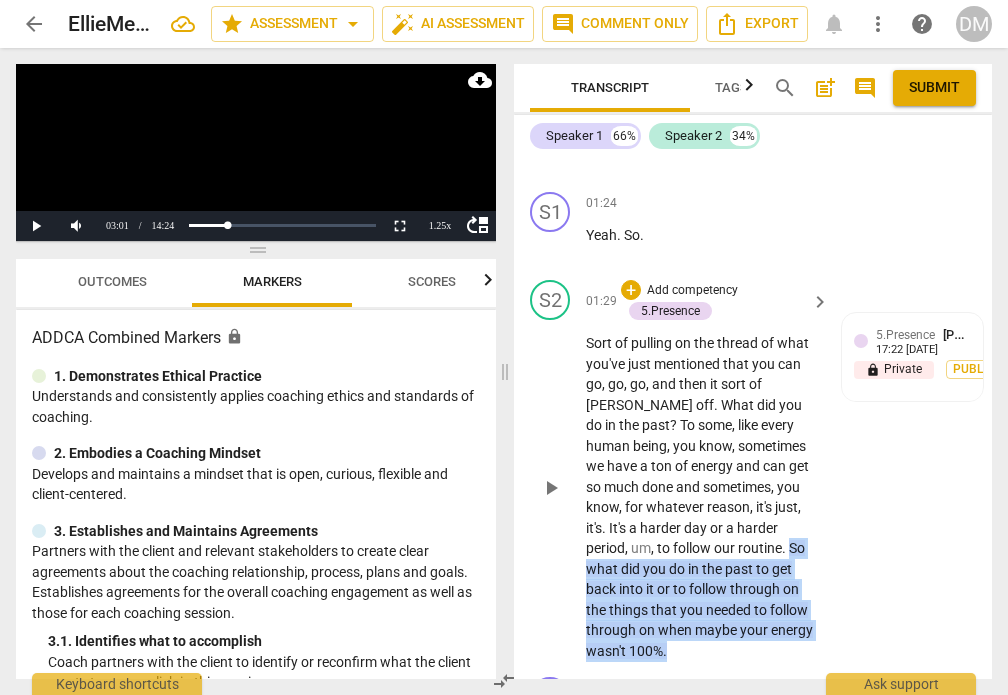 drag, startPoint x: 700, startPoint y: 522, endPoint x: 794, endPoint y: 612, distance: 130.13838 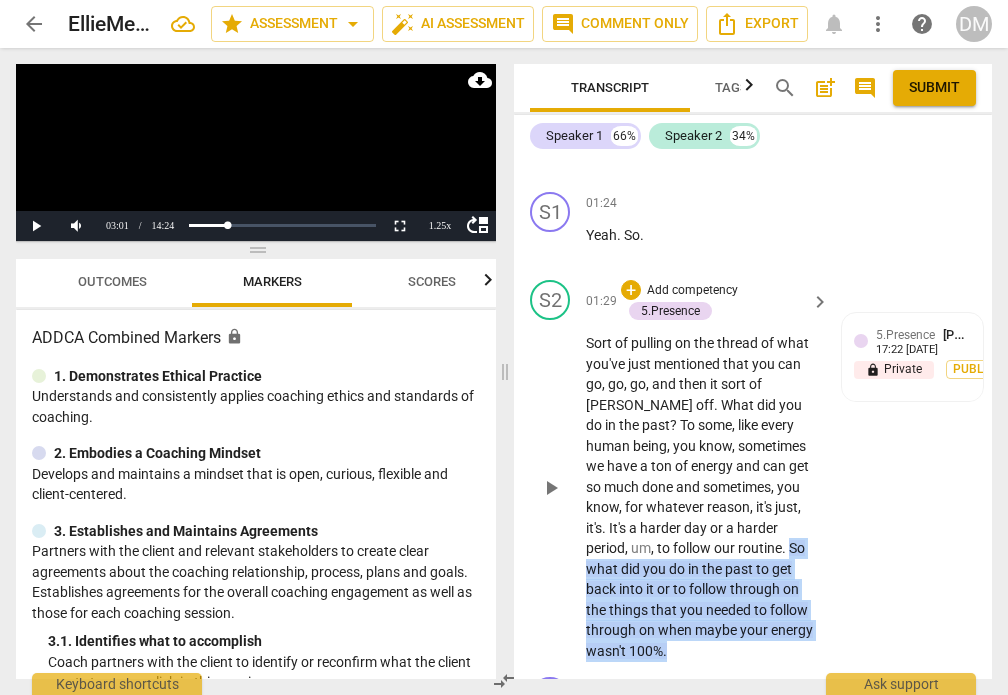 click on "Sort   of   pulling   on   the   thread   of   what   you've   just   mentioned   that   you   can   go ,   go ,   go ,   and   then   it   sort   of   [PERSON_NAME]   off .   What   did   you   do   in   the   past ?   To   some ,   like   every   human   being ,   you   know ,   sometimes   we   have   a   ton   of   energy   and   can   get   so   much   done   and   sometimes ,   you   know ,   for   whatever   reason ,   it's   just ,   it's .   It's   a   harder   day   or   a   harder   period ,   um ,   to   follow   our   routine .   So   what   did   you   do   in   the   past   to   get   back   into   it   or   to   follow   through   on   the   things   that   you   needed   to   follow   through   on   when   maybe   your   energy   wasn't   100% ." at bounding box center (702, 497) 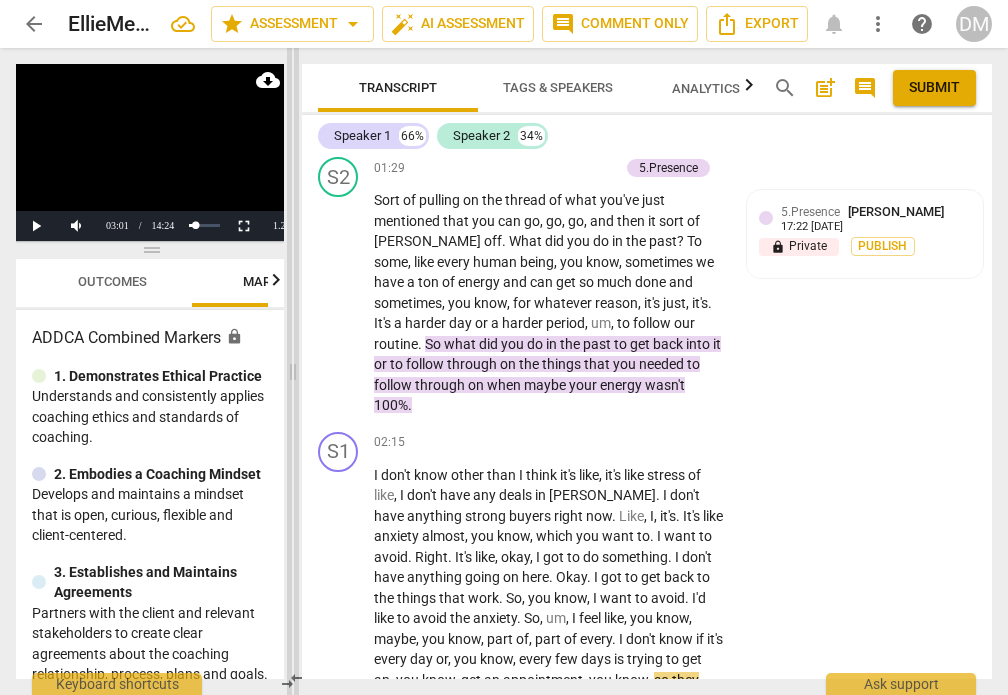 scroll, scrollTop: 773, scrollLeft: 0, axis: vertical 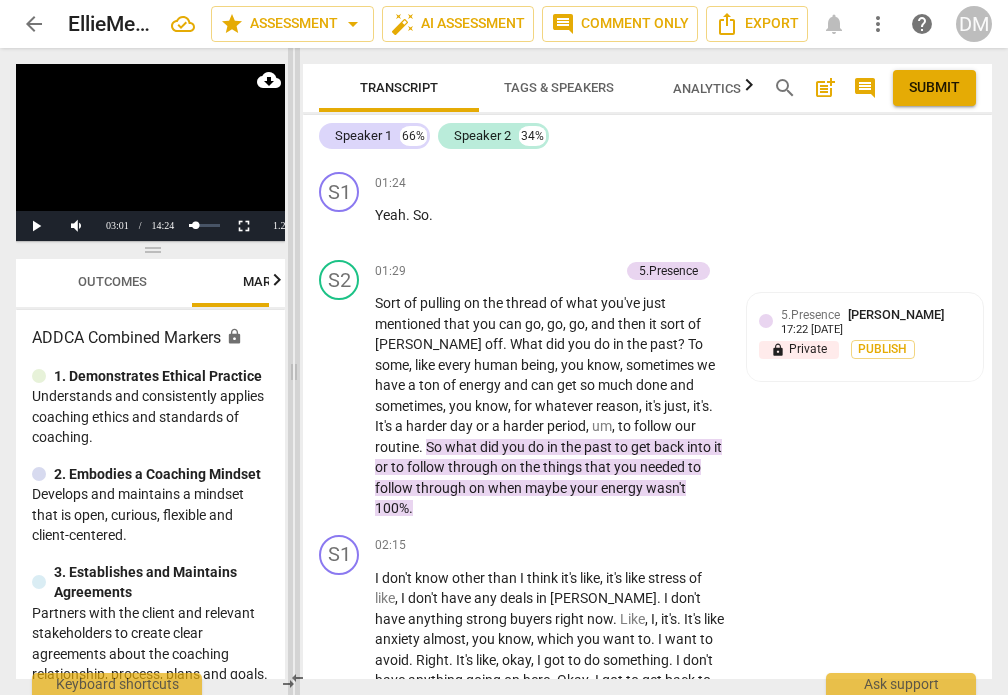 drag, startPoint x: 503, startPoint y: 367, endPoint x: 292, endPoint y: 394, distance: 212.72047 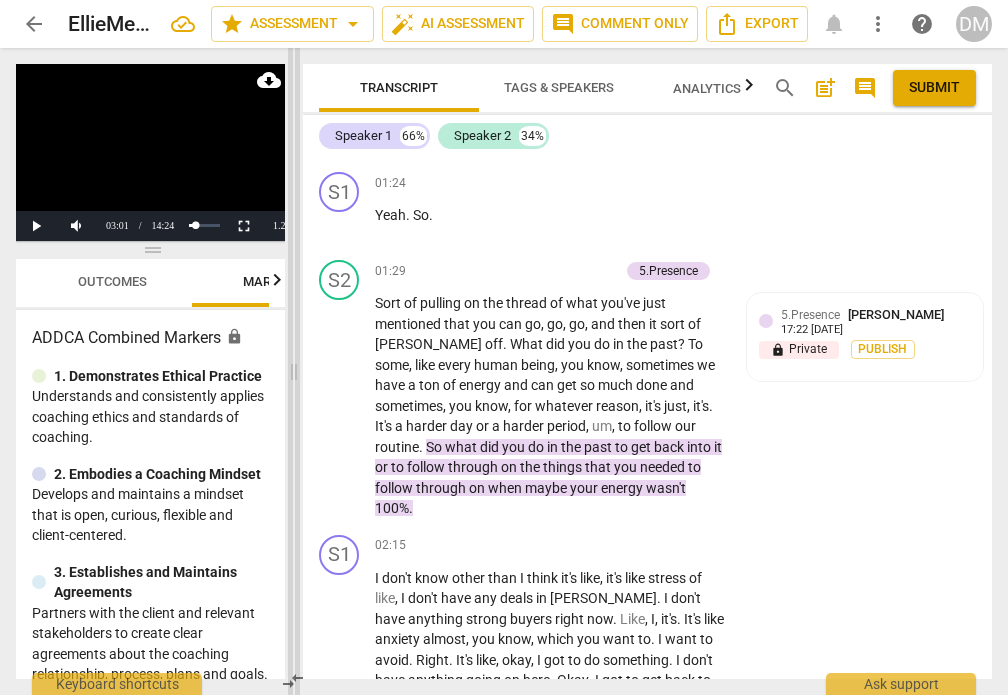 click at bounding box center (294, 371) 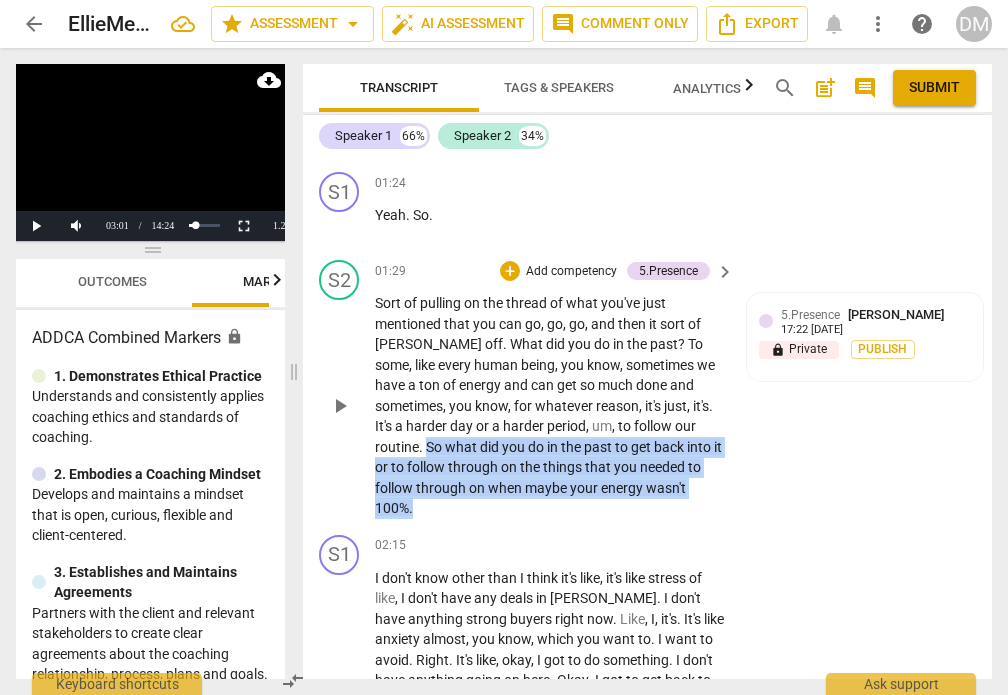 drag, startPoint x: 425, startPoint y: 445, endPoint x: 449, endPoint y: 507, distance: 66.48308 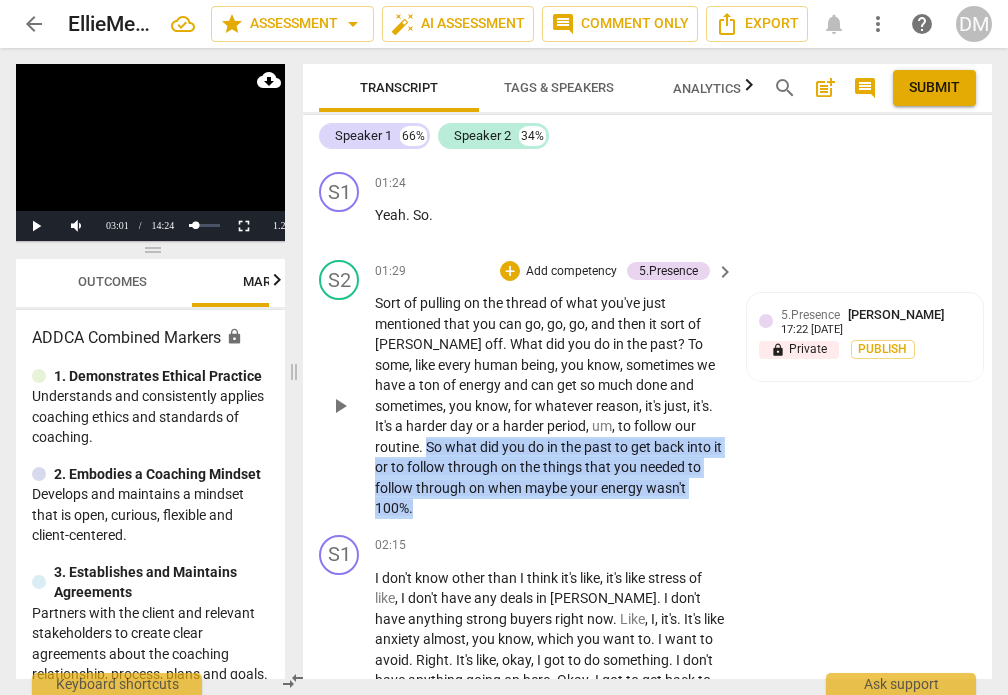 click on "Sort   of   pulling   on   the   thread   of   what   you've   just   mentioned   that   you   can   go ,   go ,   go ,   and   then   it   sort   of   [PERSON_NAME]   off .   What   did   you   do   in   the   past ?   To   some ,   like   every   human   being ,   you   know ,   sometimes   we   have   a   ton   of   energy   and   can   get   so   much   done   and   sometimes ,   you   know ,   for   whatever   reason ,   it's   just ,   it's .   It's   a   harder   day   or   a   harder   period ,   um ,   to   follow   our   routine .   So   what   did   you   do   in   the   past   to   get   back   into   it   or   to   follow   through   on   the   things   that   you   needed   to   follow   through   on   when   maybe   your   energy   wasn't   100% ." at bounding box center (549, 406) 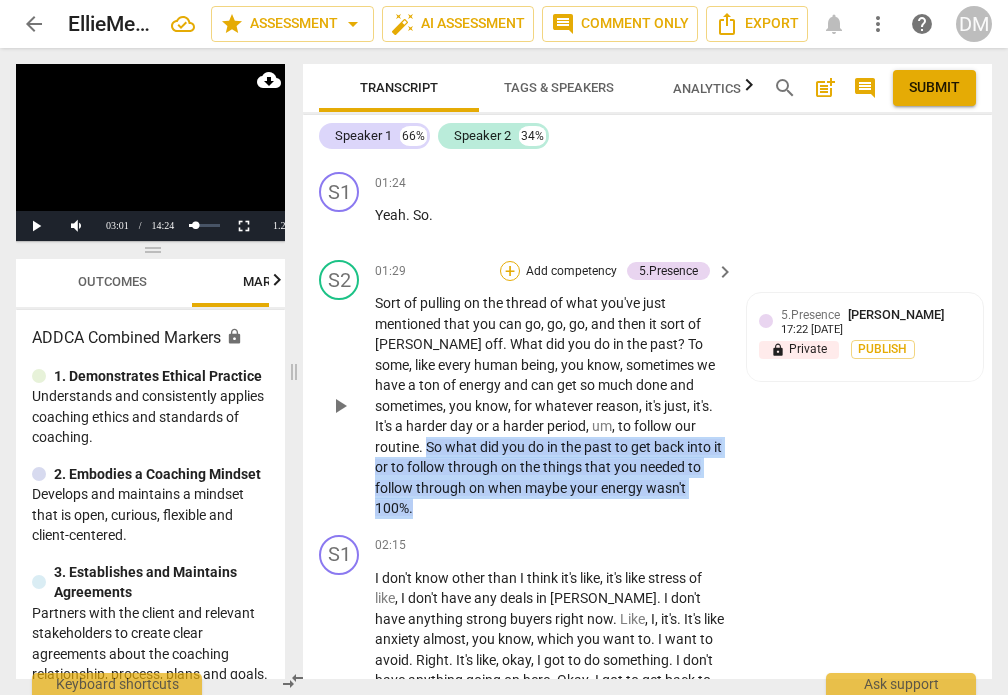 click on "+" at bounding box center [510, 271] 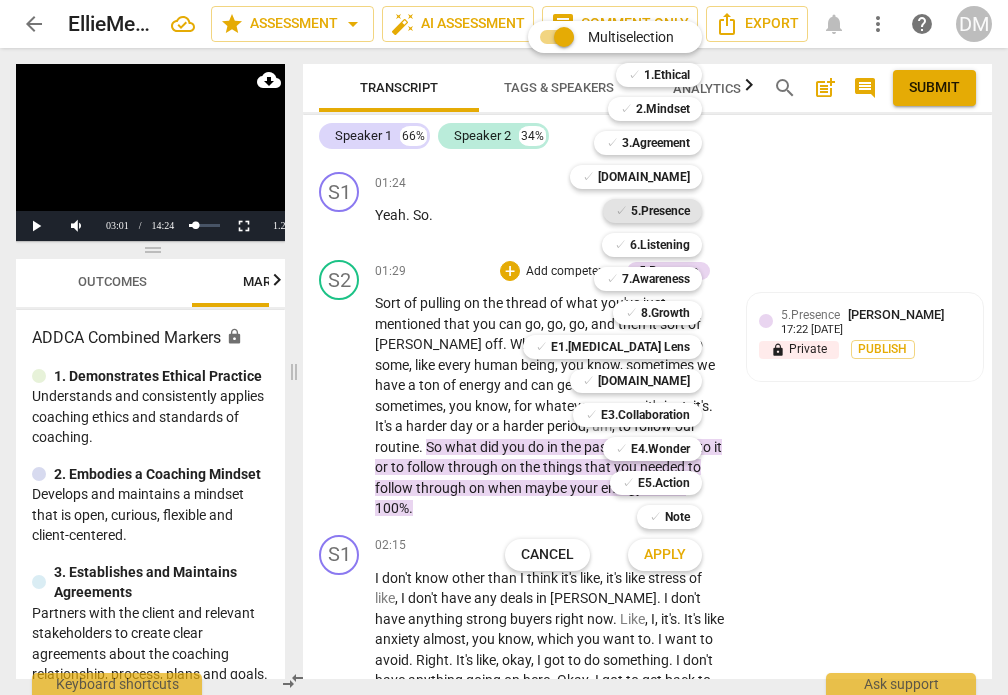 click on "5.Presence" at bounding box center [660, 211] 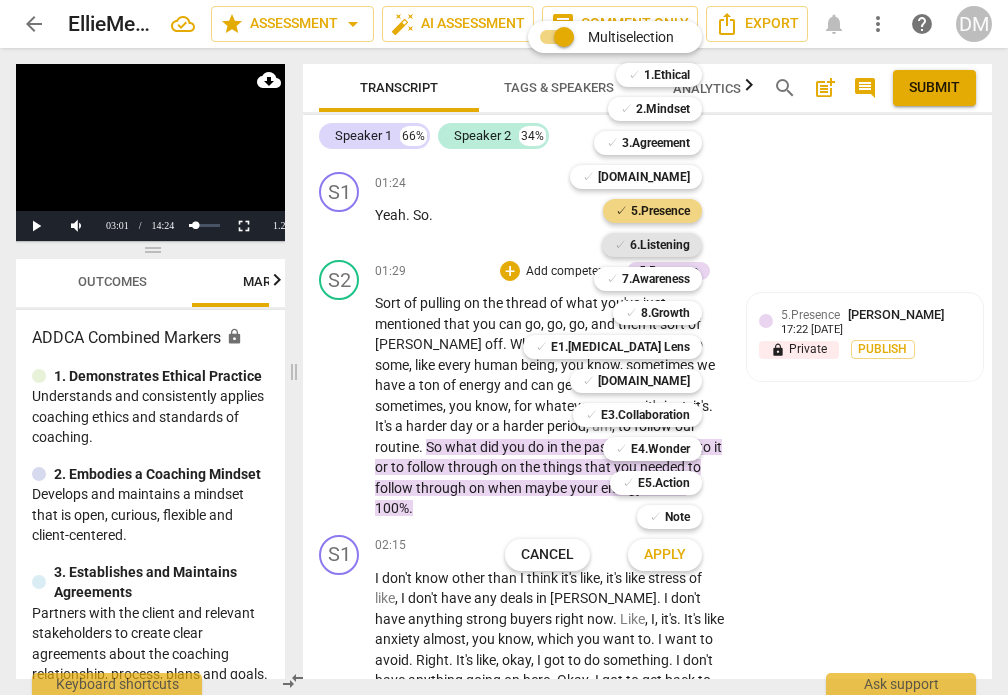click on "6.Listening" at bounding box center [660, 245] 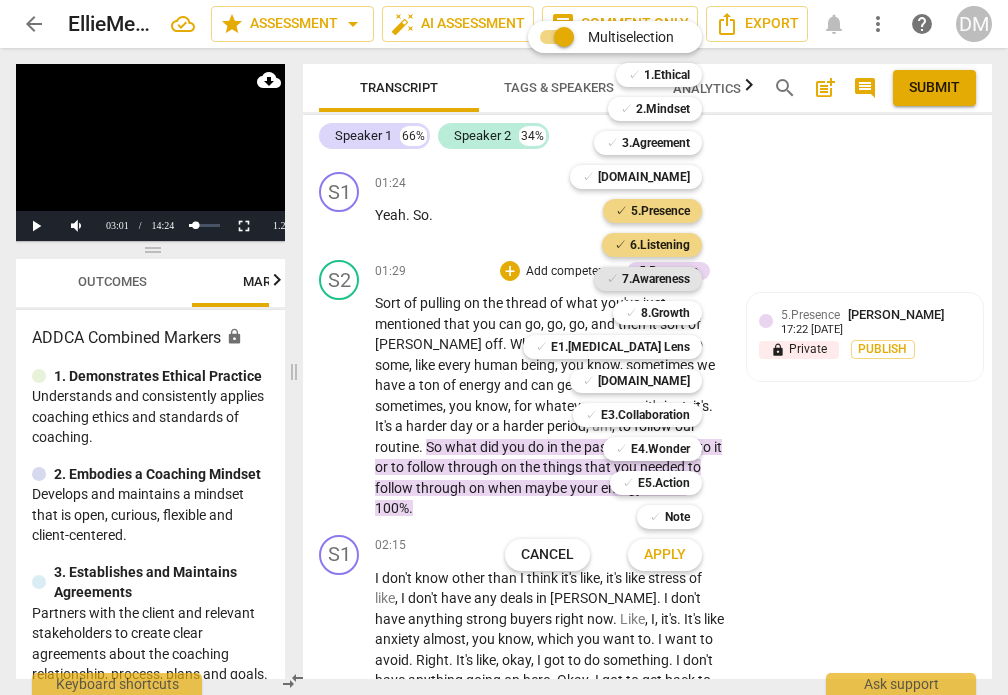 click on "7.Awareness" at bounding box center [656, 279] 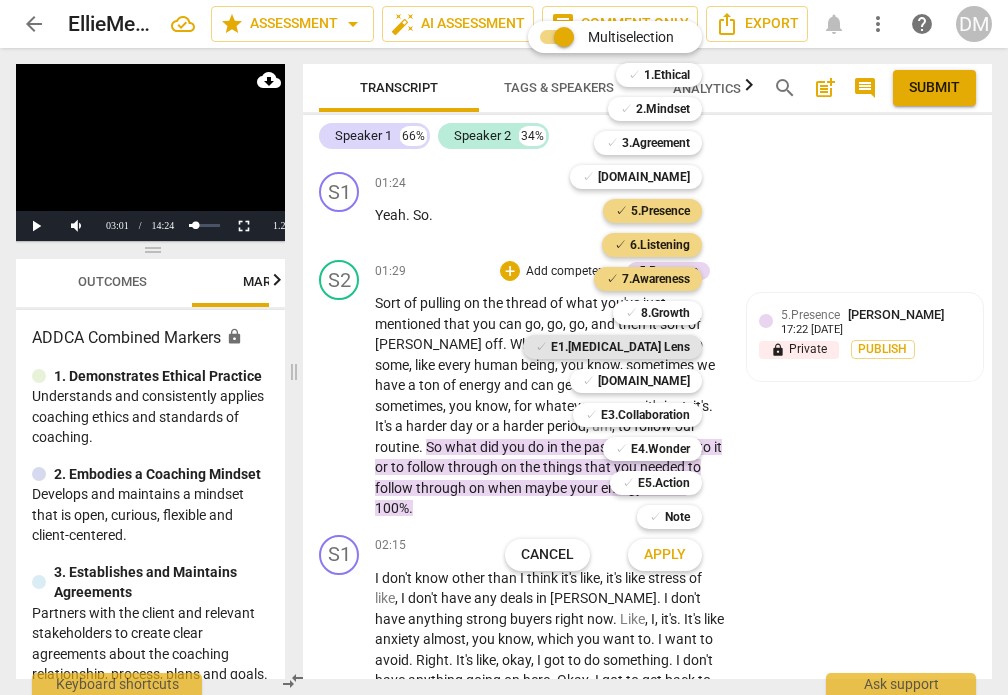 click on "E1.[MEDICAL_DATA] Lens" at bounding box center [620, 347] 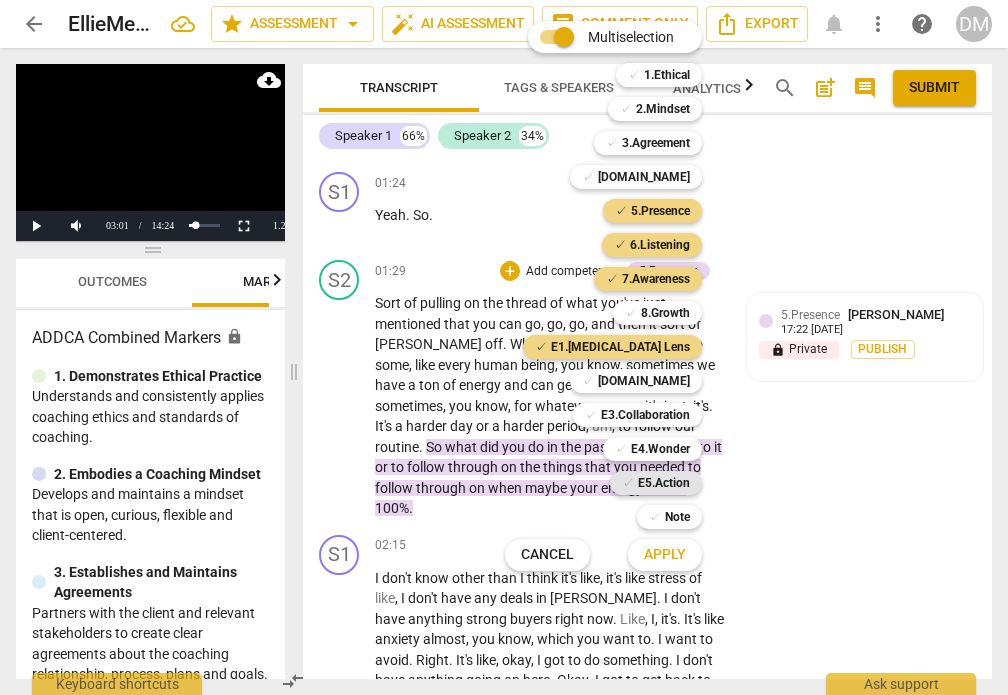 click on "E5.Action" at bounding box center [664, 483] 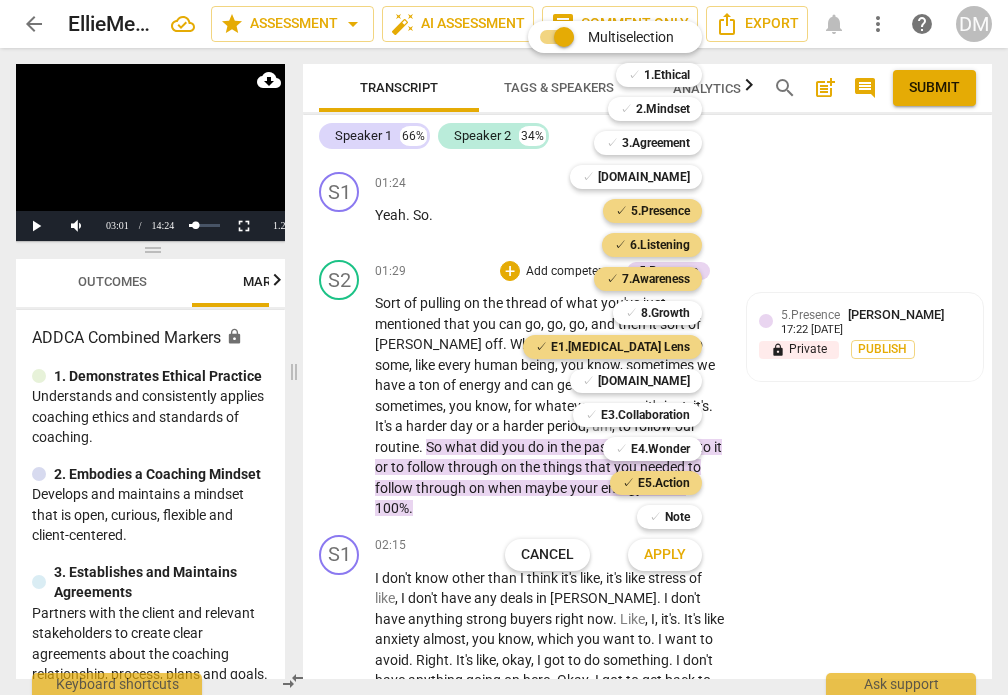 click on "Apply" at bounding box center [665, 555] 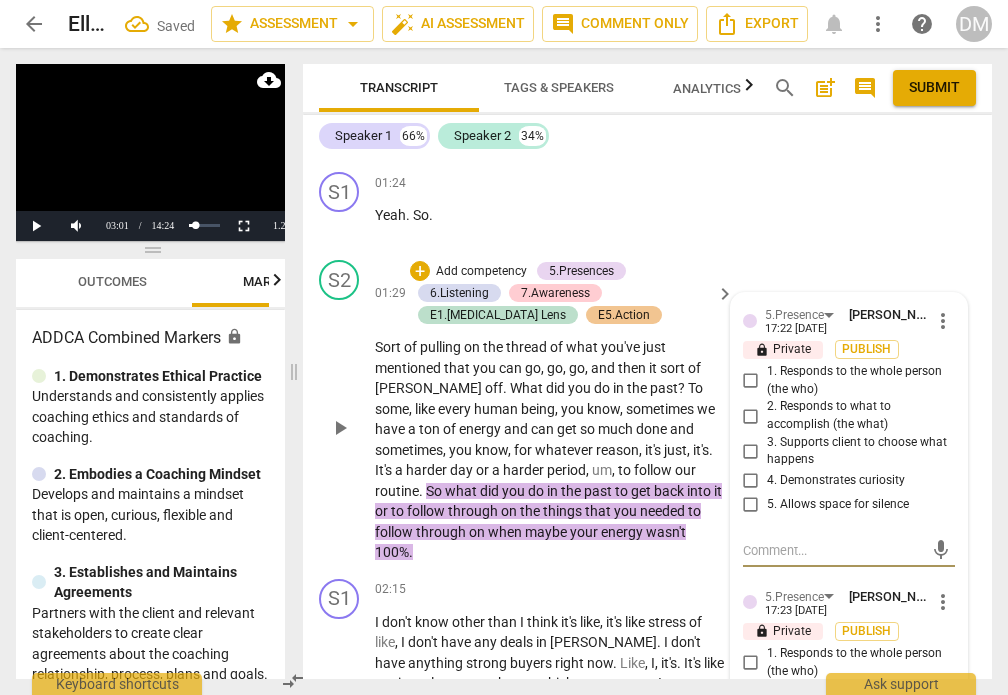 click on "2. Responds to what to accomplish (the what)" at bounding box center [751, 416] 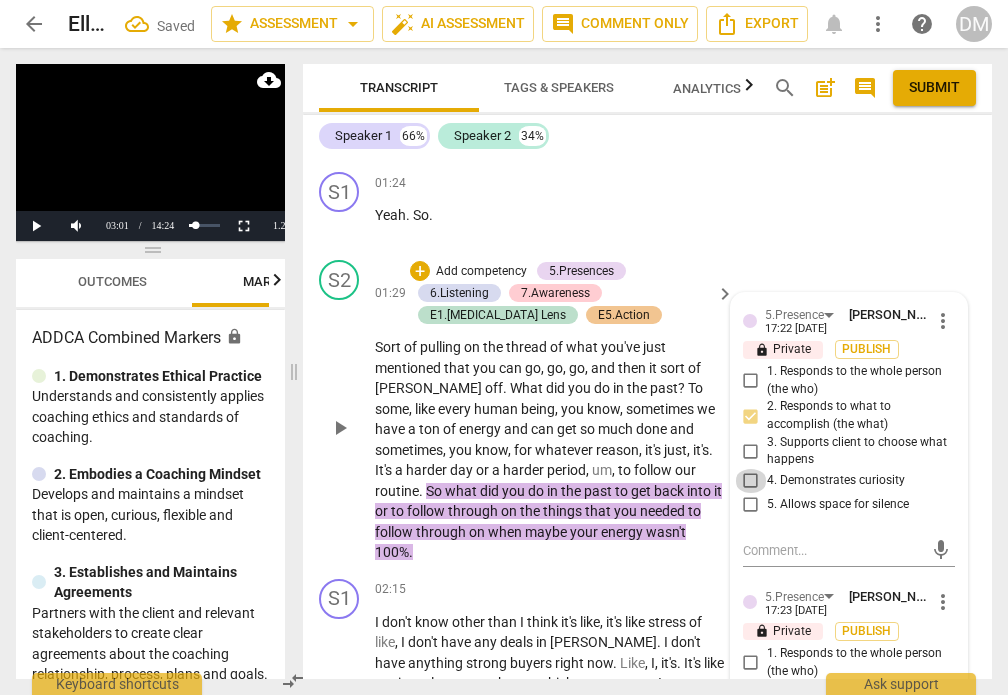 click on "4. Demonstrates curiosity" at bounding box center [751, 481] 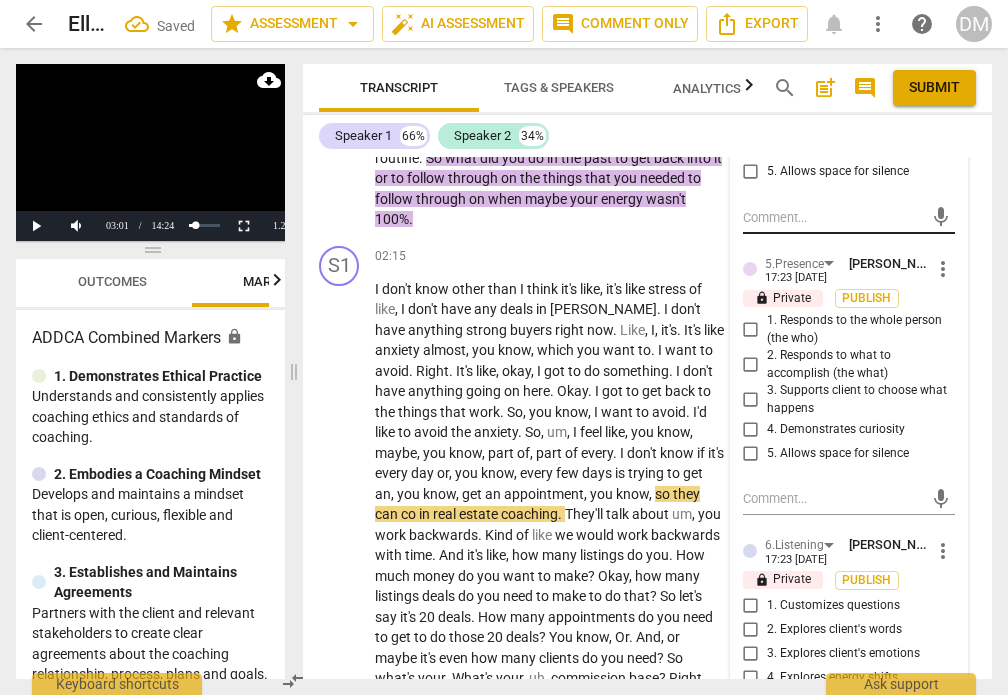 scroll, scrollTop: 1109, scrollLeft: 0, axis: vertical 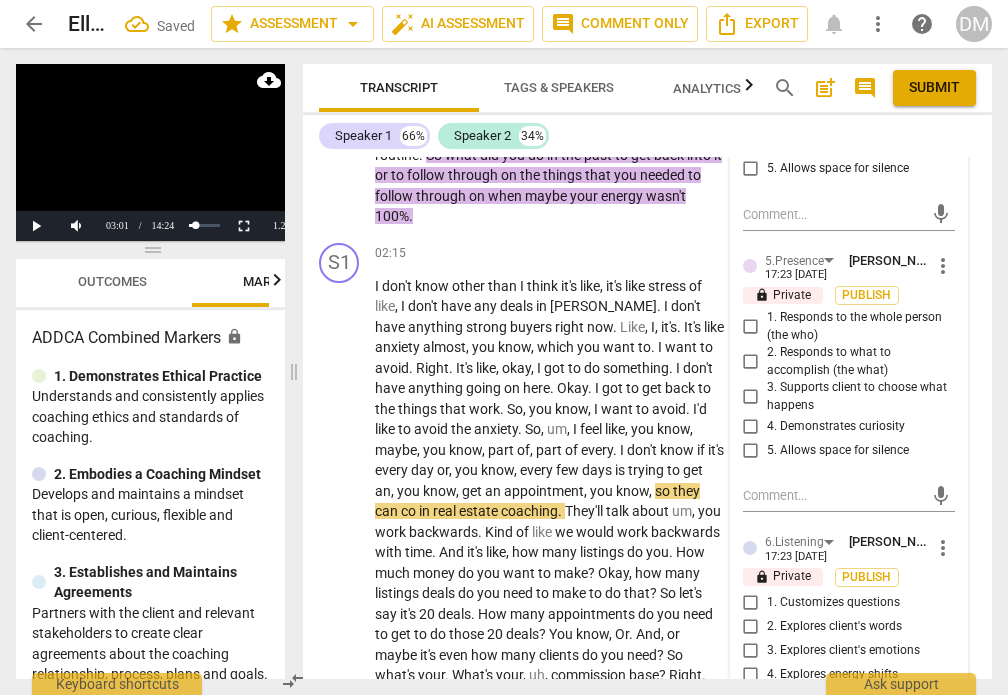 click on "2. Responds to what to accomplish (the what)" at bounding box center (751, 362) 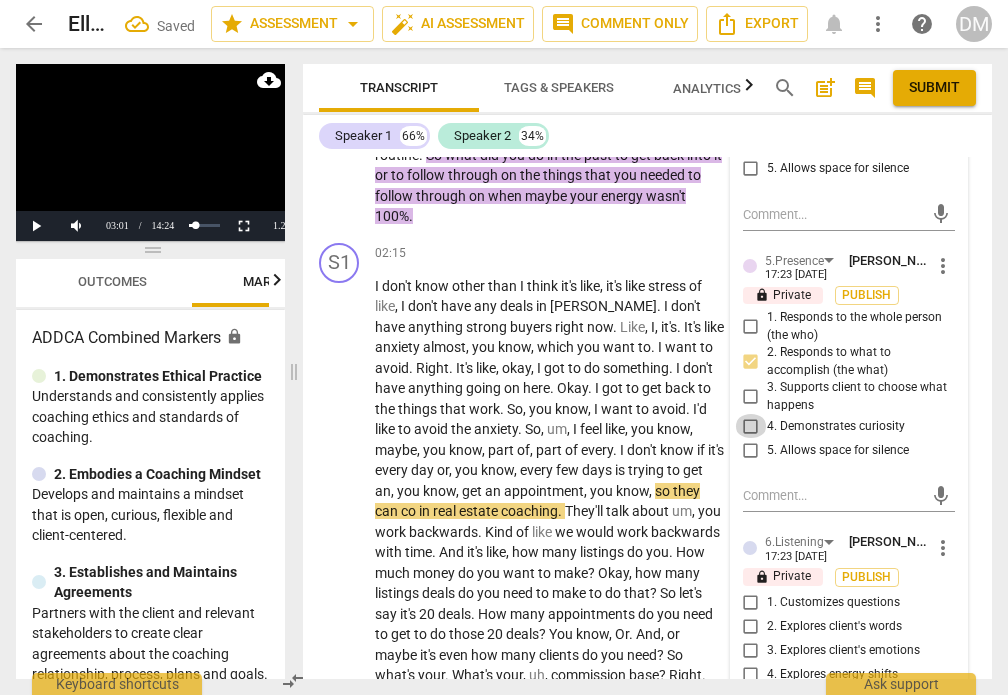 click on "4. Demonstrates curiosity" at bounding box center [751, 426] 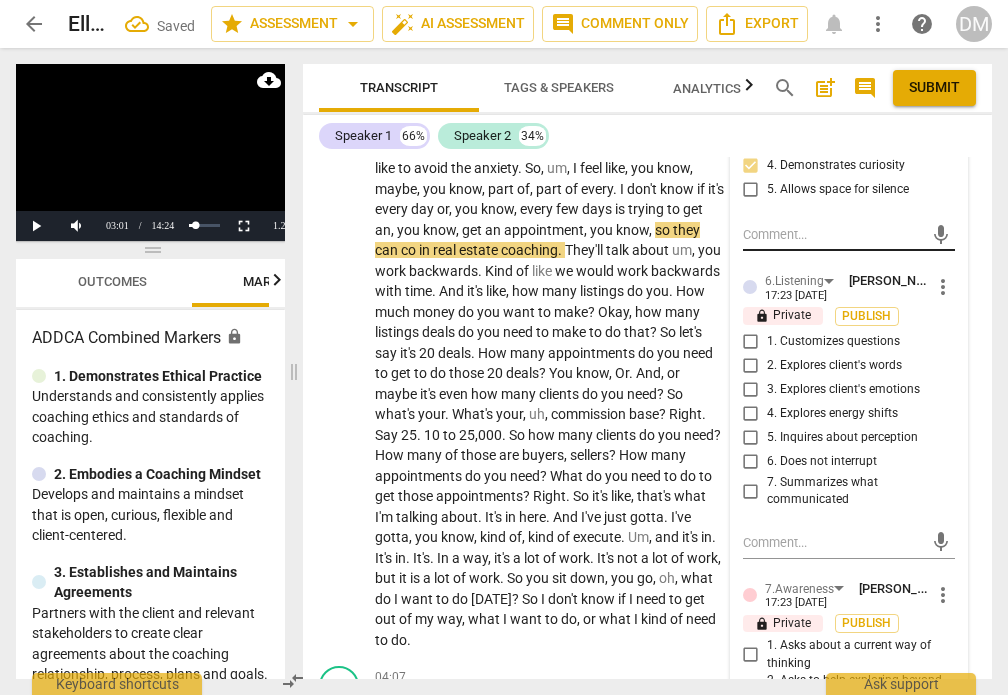 scroll, scrollTop: 1389, scrollLeft: 0, axis: vertical 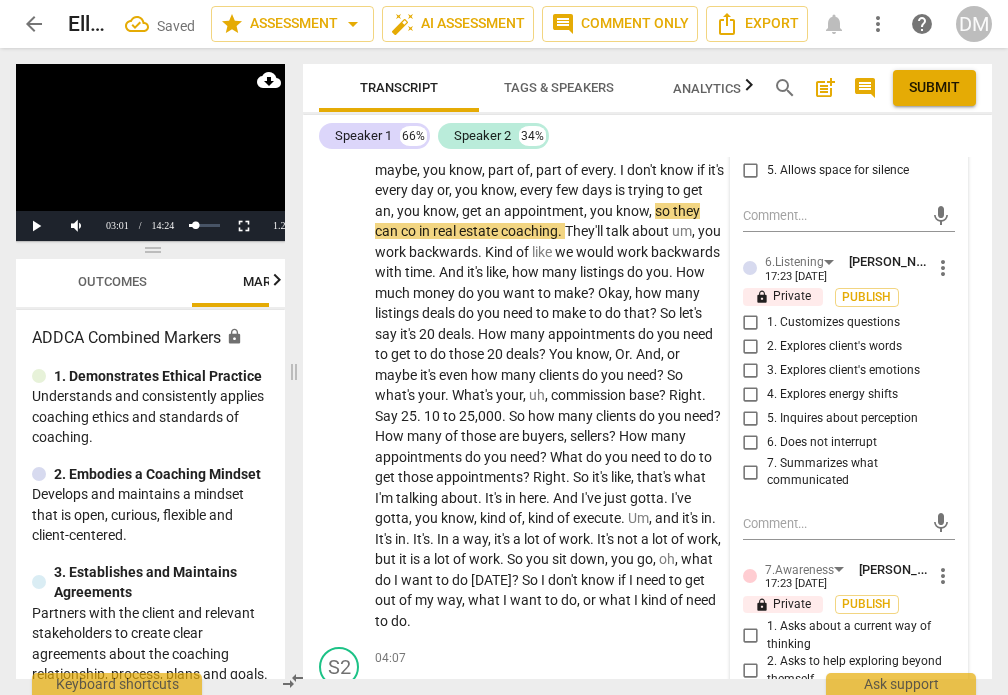 click on "1. Customizes questions" at bounding box center (751, 323) 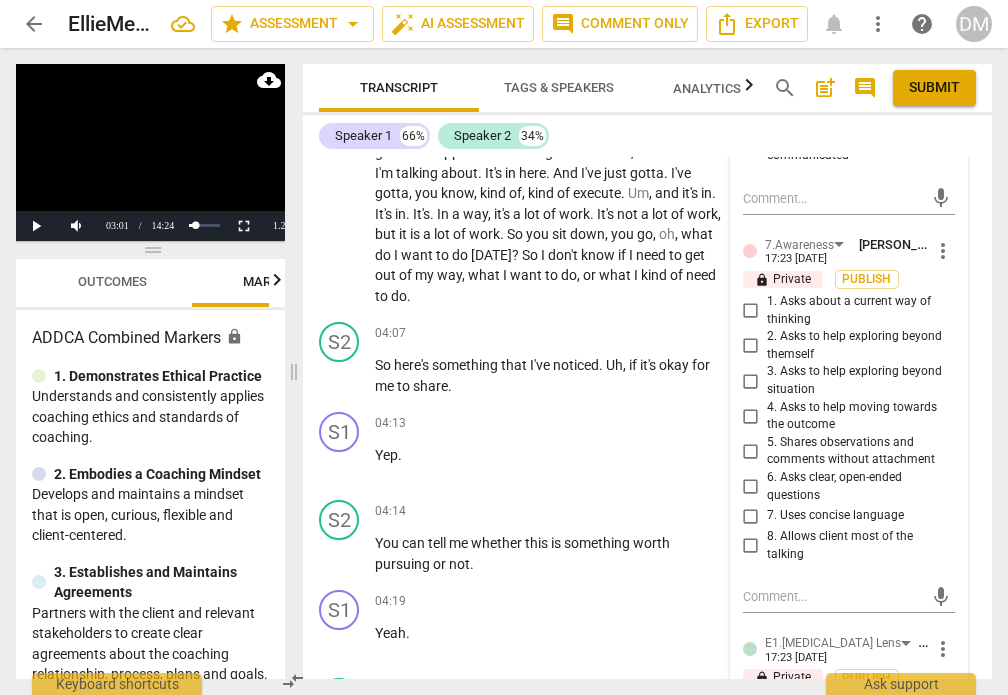 scroll, scrollTop: 1715, scrollLeft: 0, axis: vertical 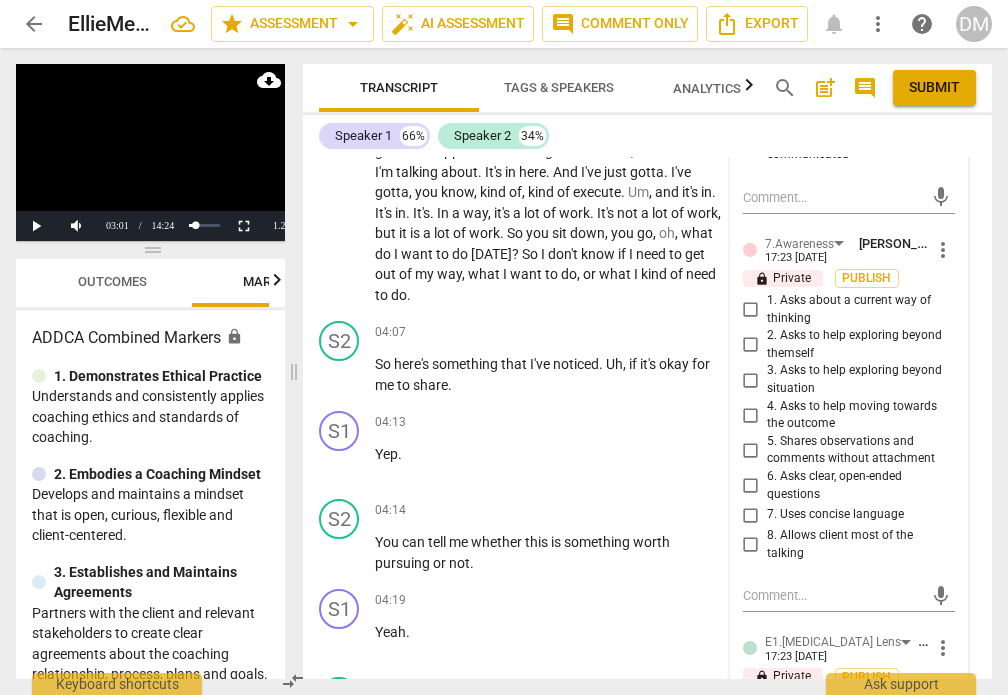 click on "1. Asks about a current way of thinking" at bounding box center [751, 310] 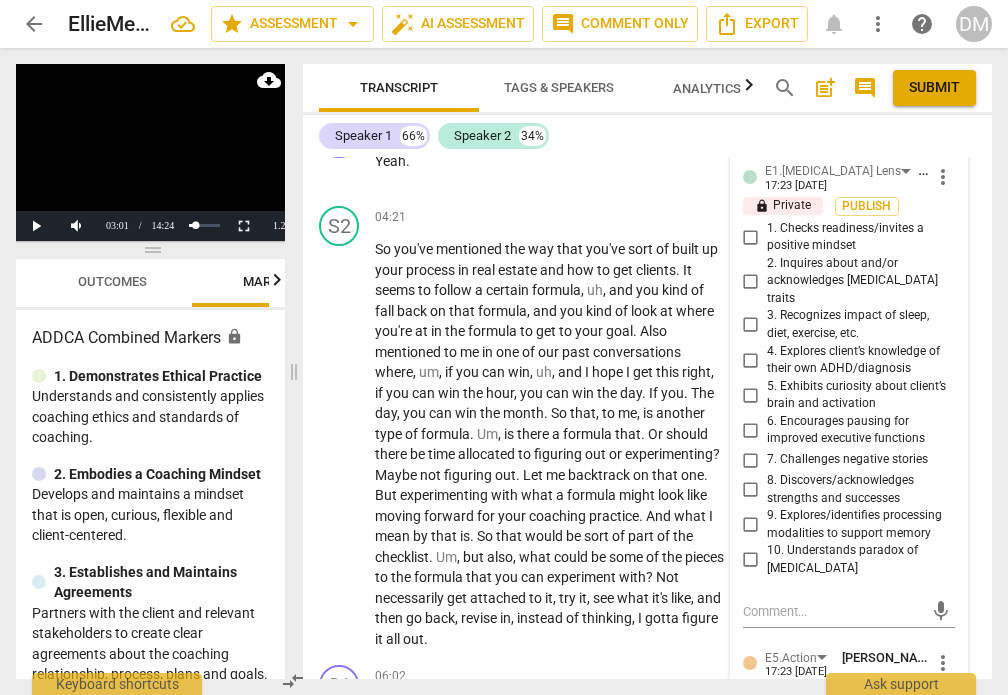 scroll, scrollTop: 2187, scrollLeft: 0, axis: vertical 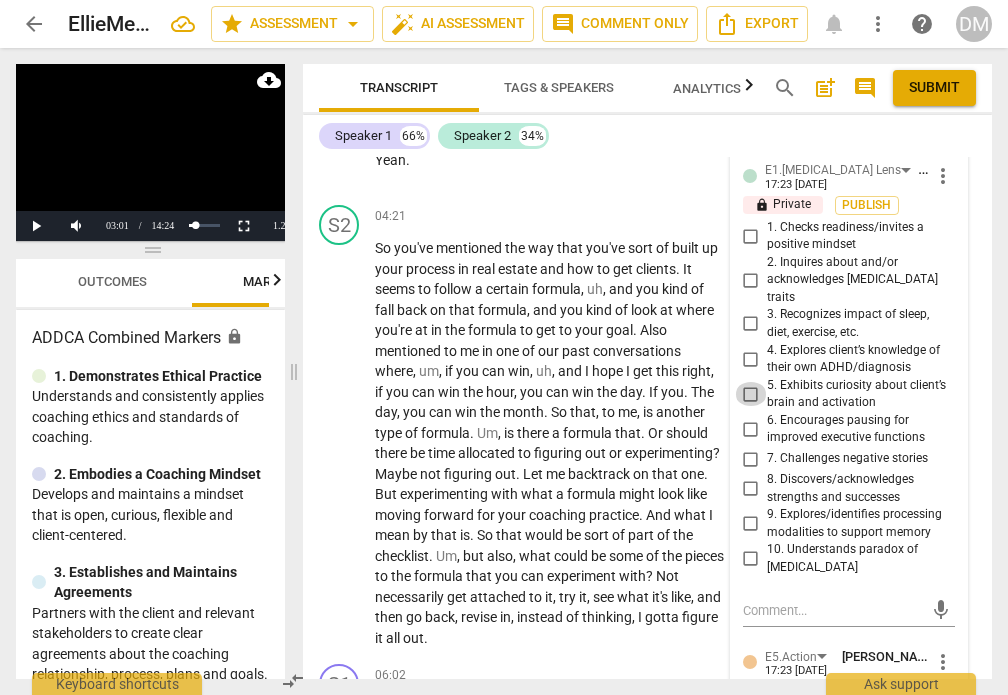 click on "5. Exhibits curiosity about client’s brain and activation" at bounding box center [751, 394] 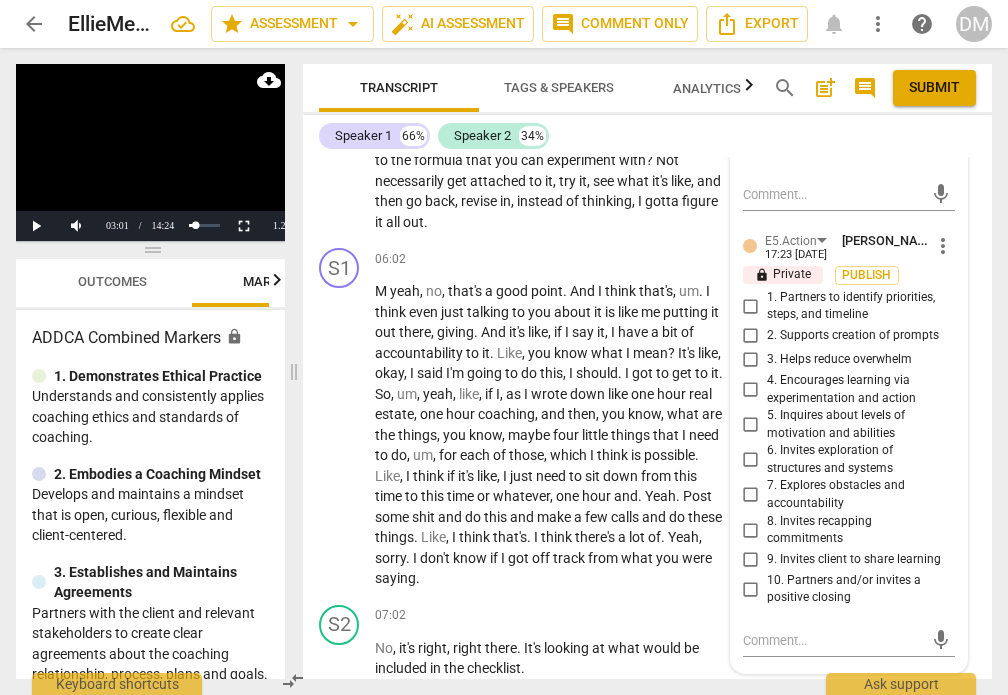scroll, scrollTop: 2604, scrollLeft: 0, axis: vertical 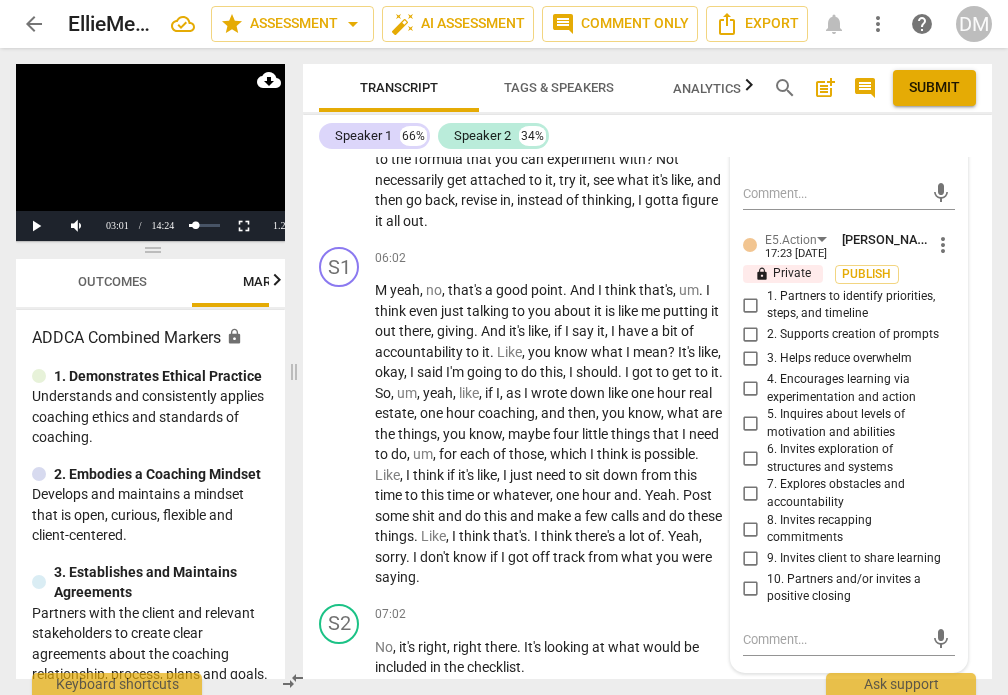 click on "more_vert" at bounding box center [943, 245] 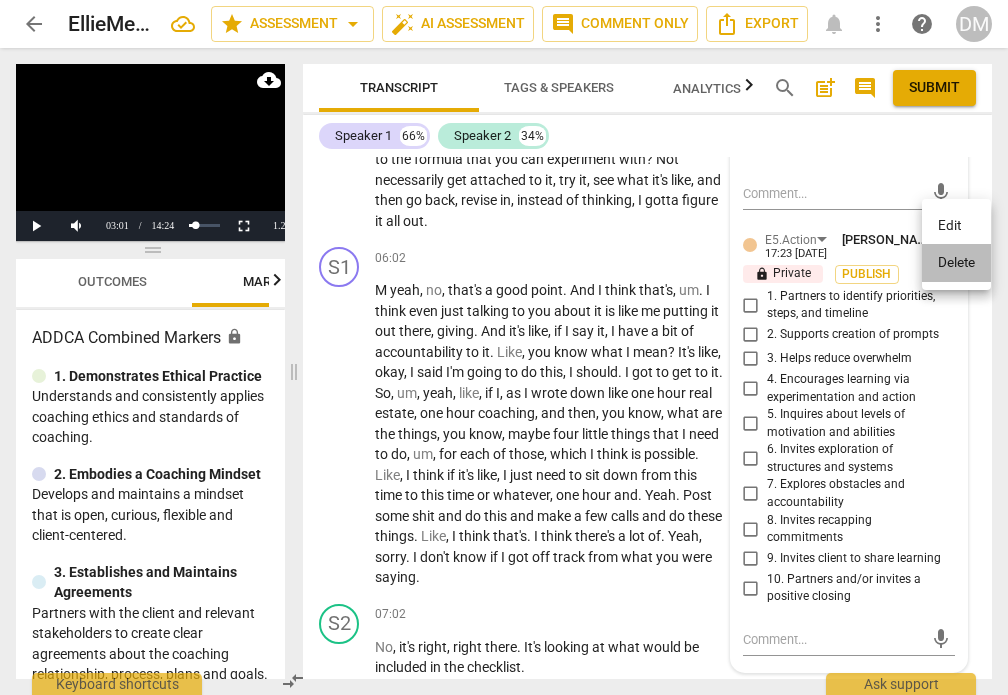 click on "Delete" at bounding box center [956, 263] 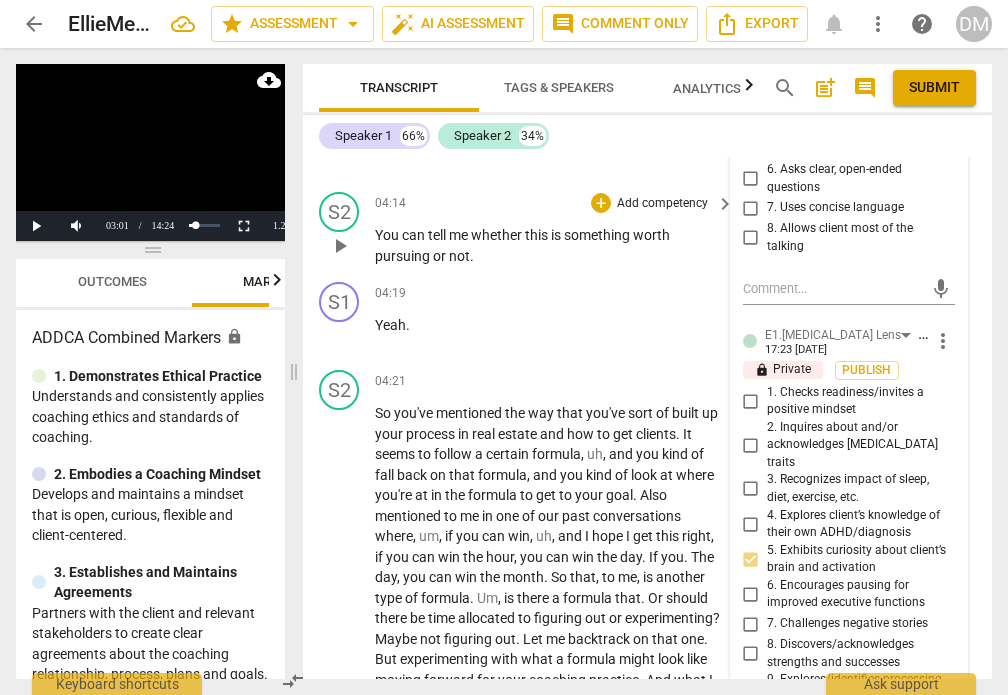 scroll, scrollTop: 2023, scrollLeft: 0, axis: vertical 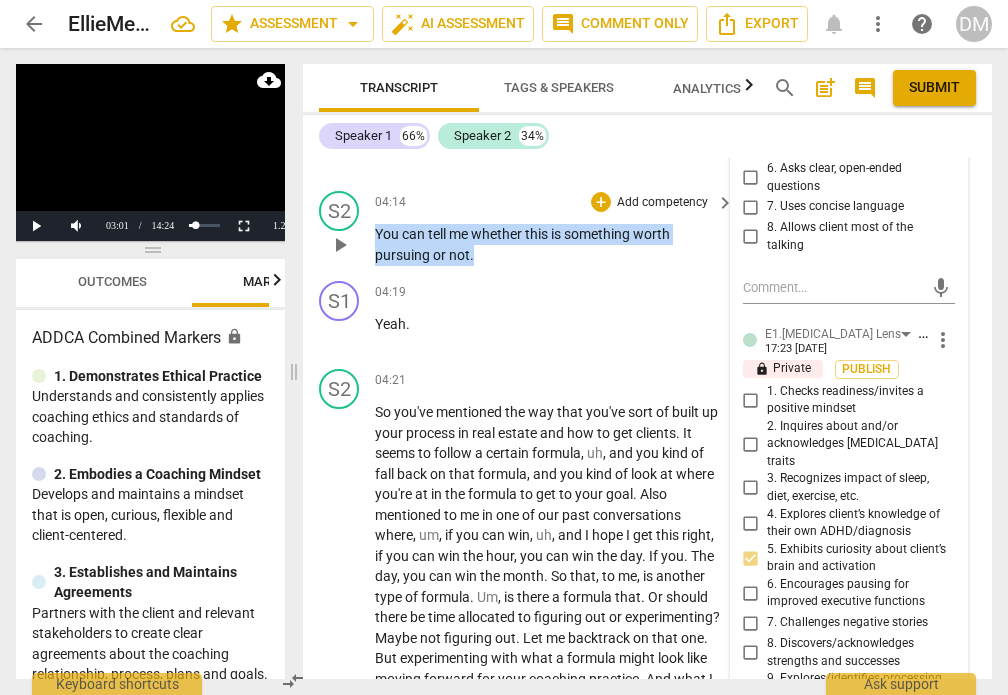 drag, startPoint x: 487, startPoint y: 255, endPoint x: 368, endPoint y: 229, distance: 121.80723 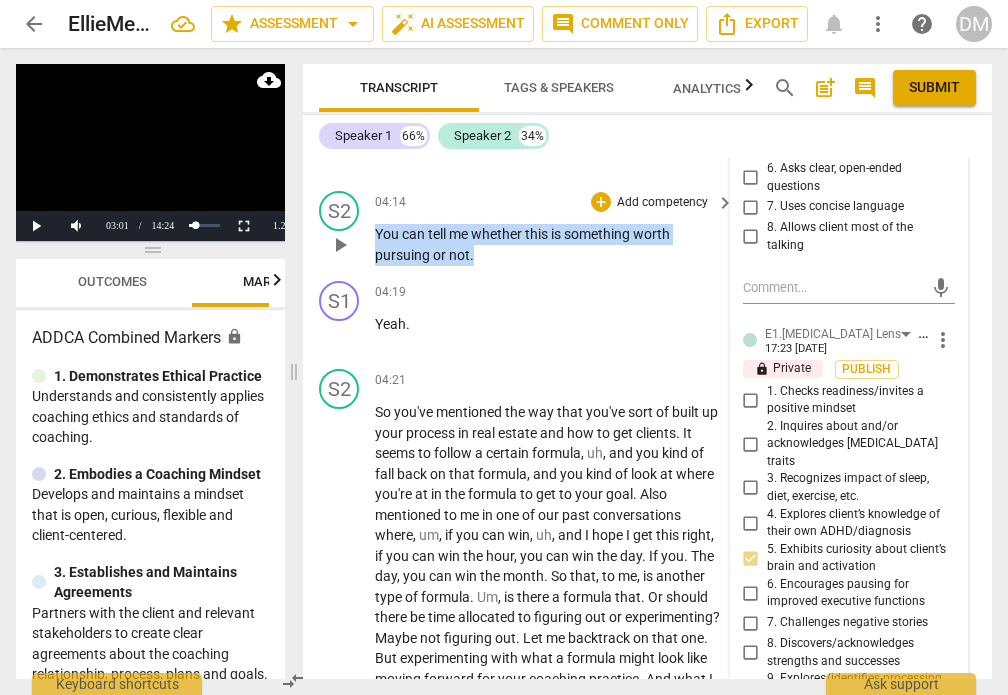 click on "S2 play_arrow pause 04:14 + Add competency keyboard_arrow_right You   can   tell   me   whether   this   is   something   worth   pursuing   or   not ." at bounding box center [647, 228] 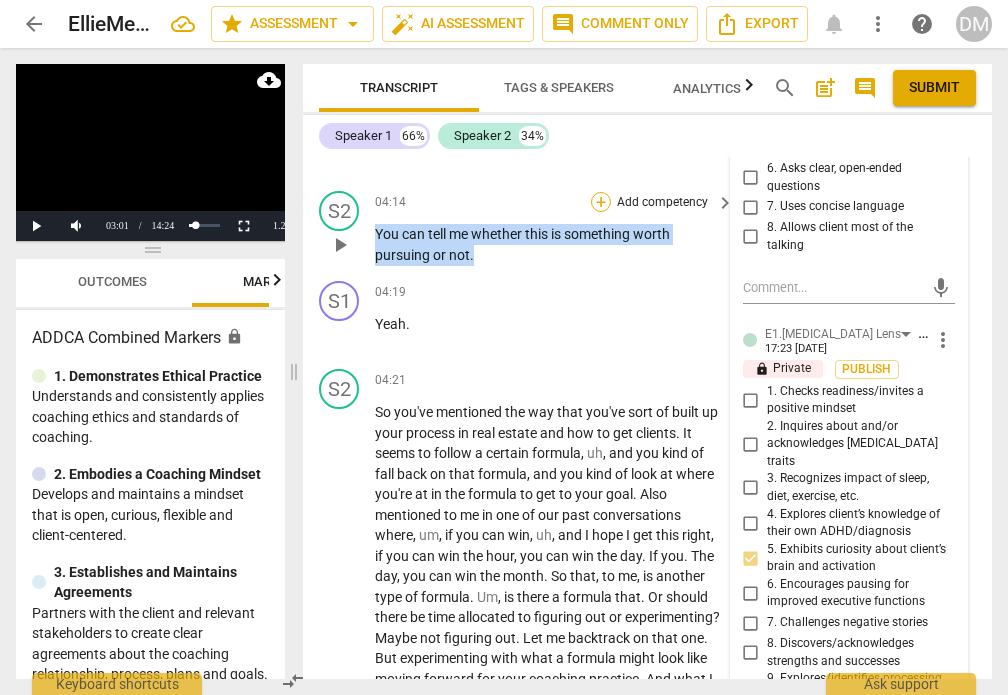 click on "+" at bounding box center (601, 202) 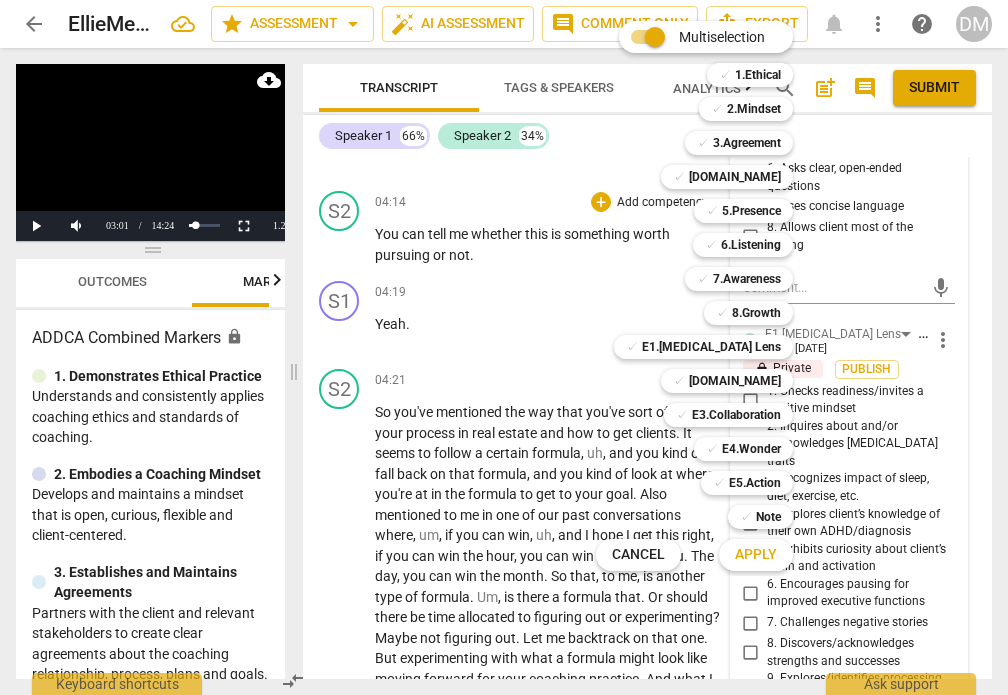 click at bounding box center [504, 347] 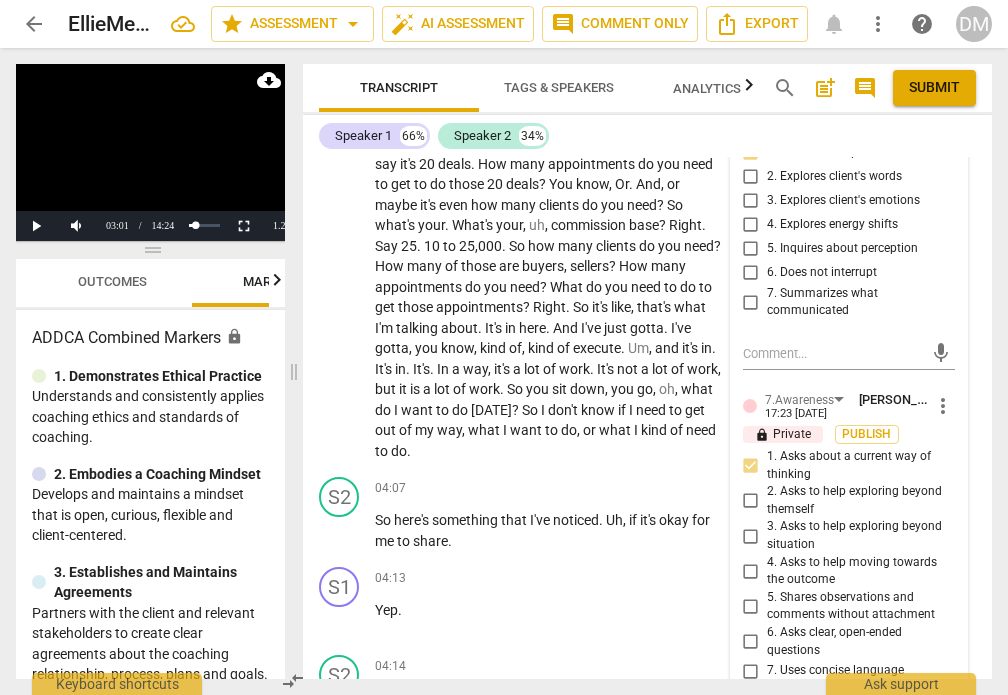 scroll, scrollTop: 1538, scrollLeft: 0, axis: vertical 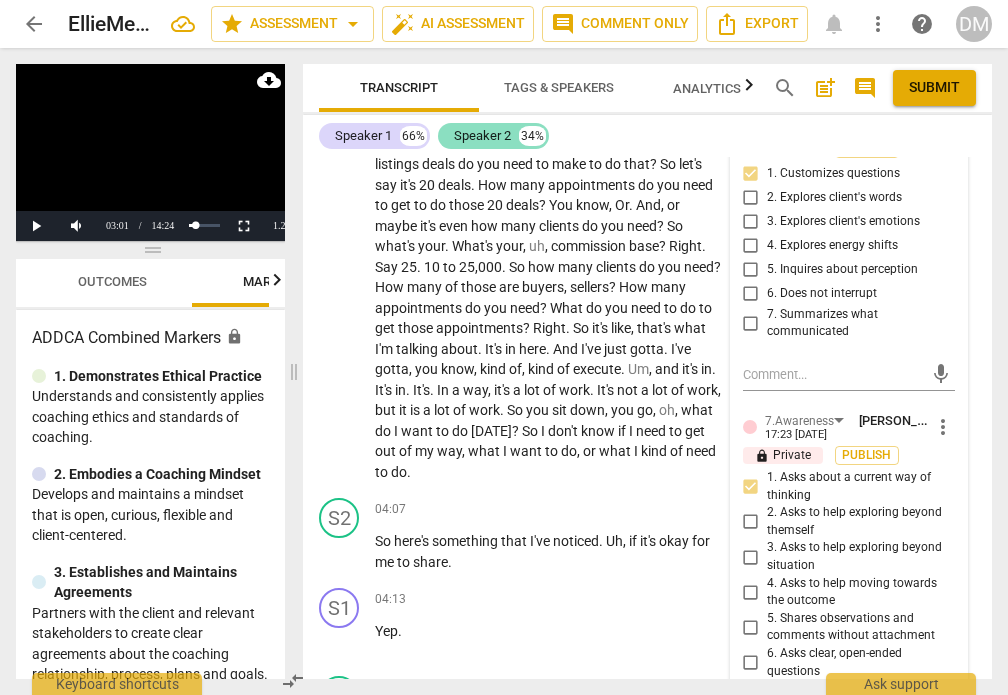 click on "Speaker 2" at bounding box center (482, 136) 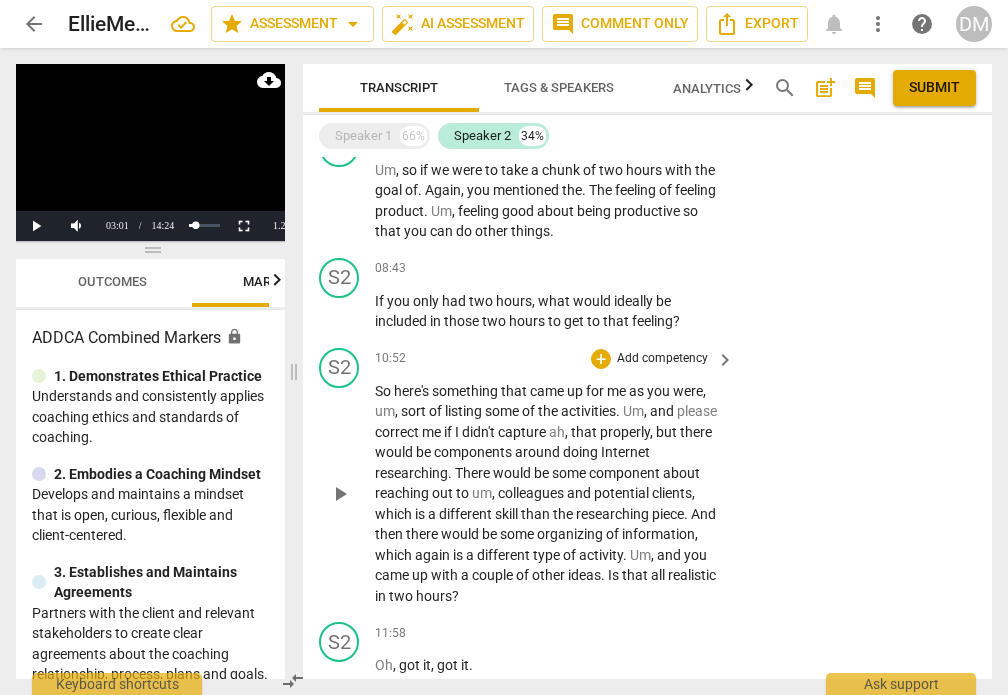 scroll, scrollTop: 1626, scrollLeft: 0, axis: vertical 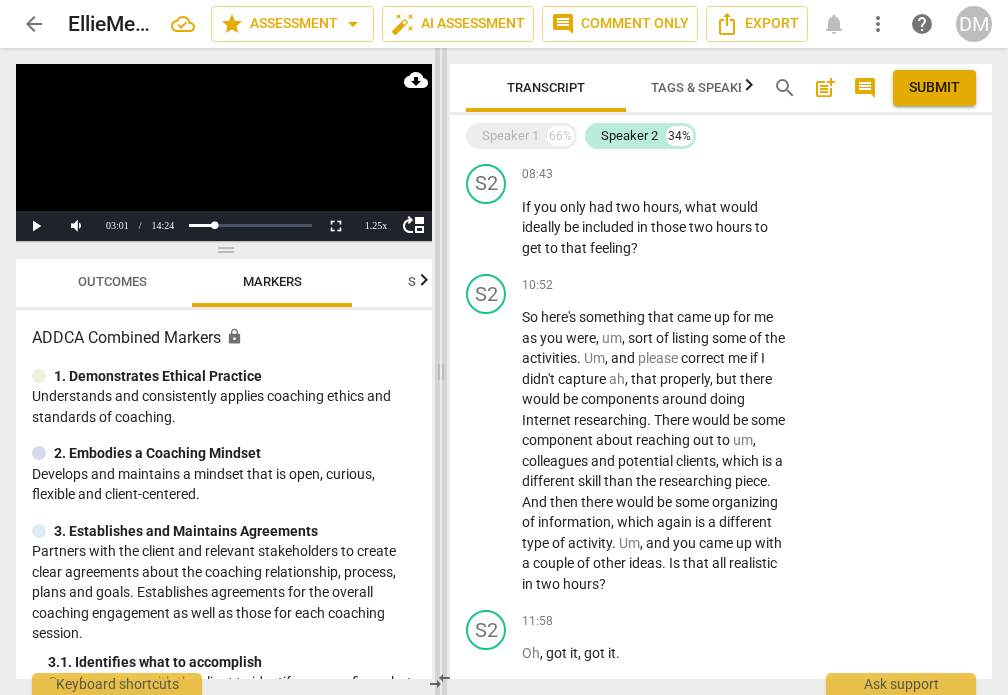 drag, startPoint x: 293, startPoint y: 373, endPoint x: 440, endPoint y: 358, distance: 147.76332 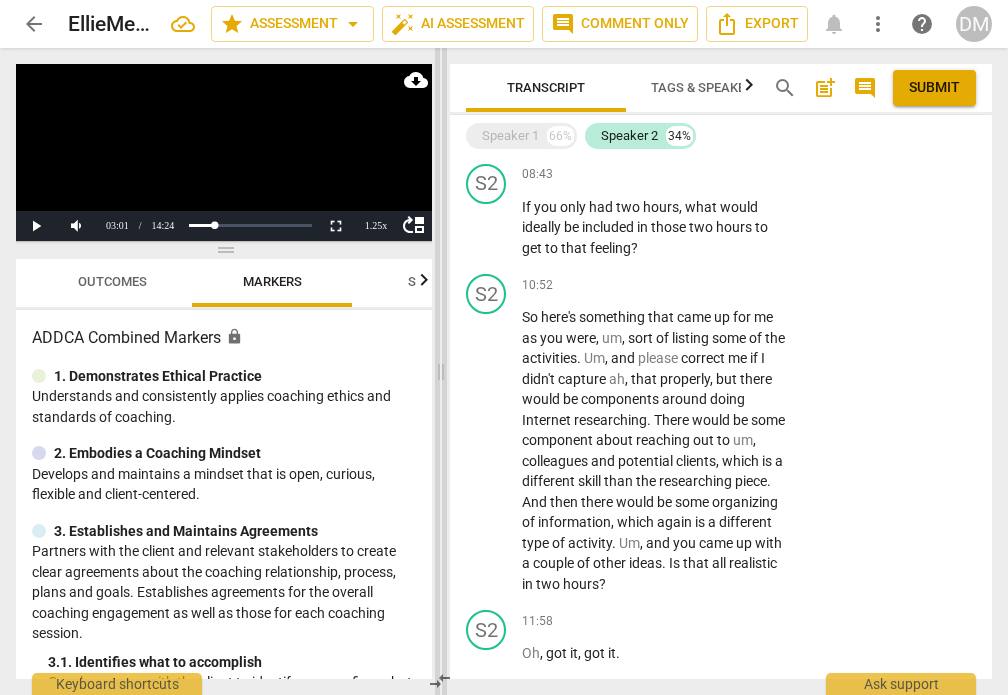 click at bounding box center [441, 371] 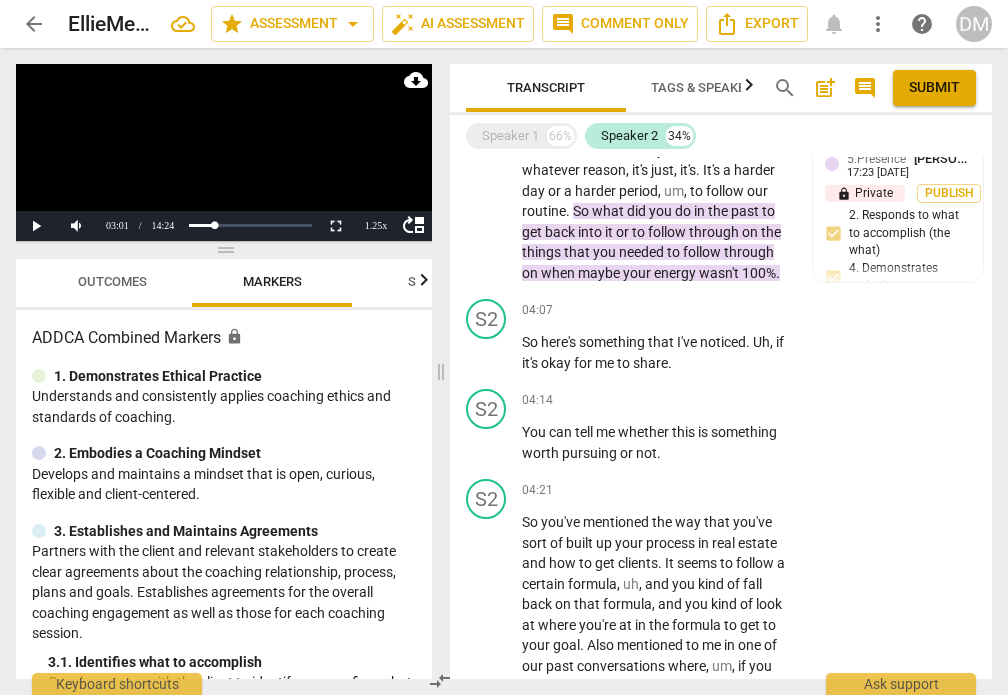 scroll, scrollTop: 514, scrollLeft: 0, axis: vertical 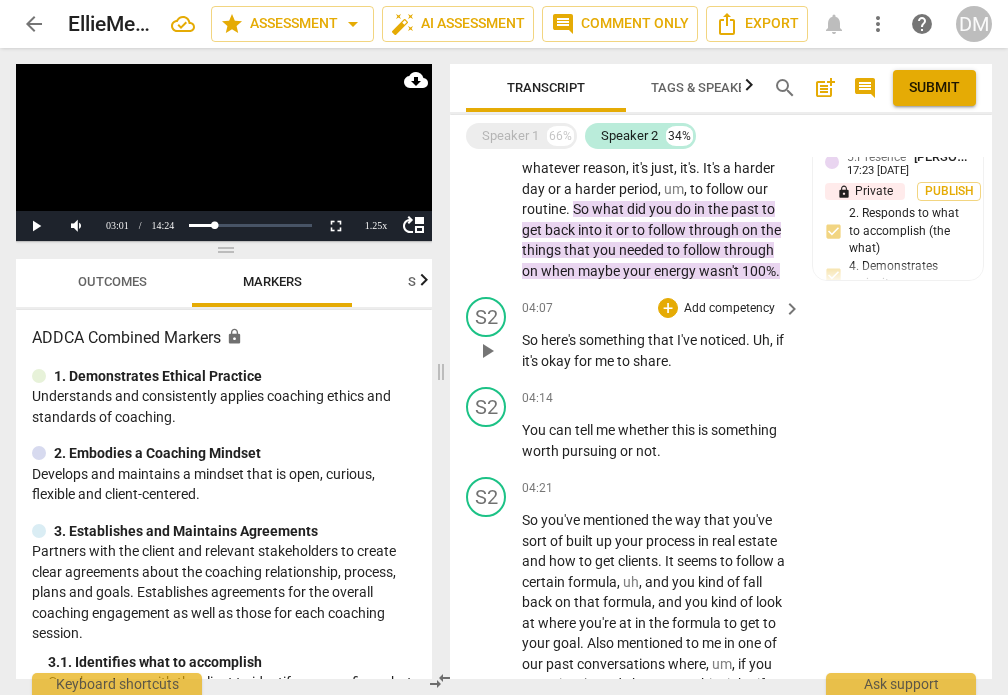 click on "share" at bounding box center (650, 361) 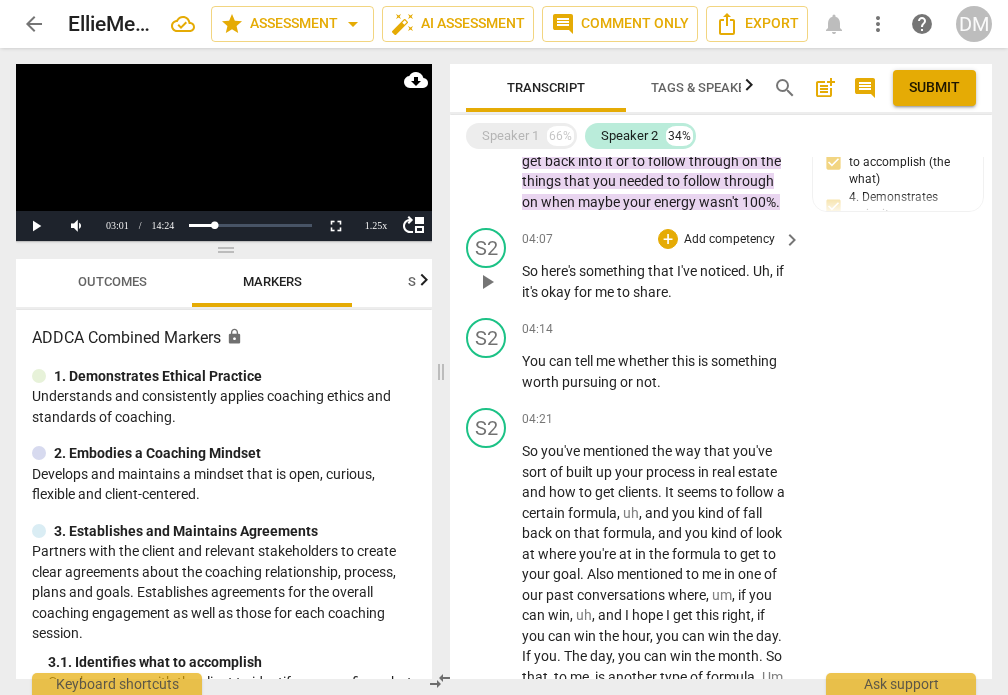 scroll, scrollTop: 584, scrollLeft: 0, axis: vertical 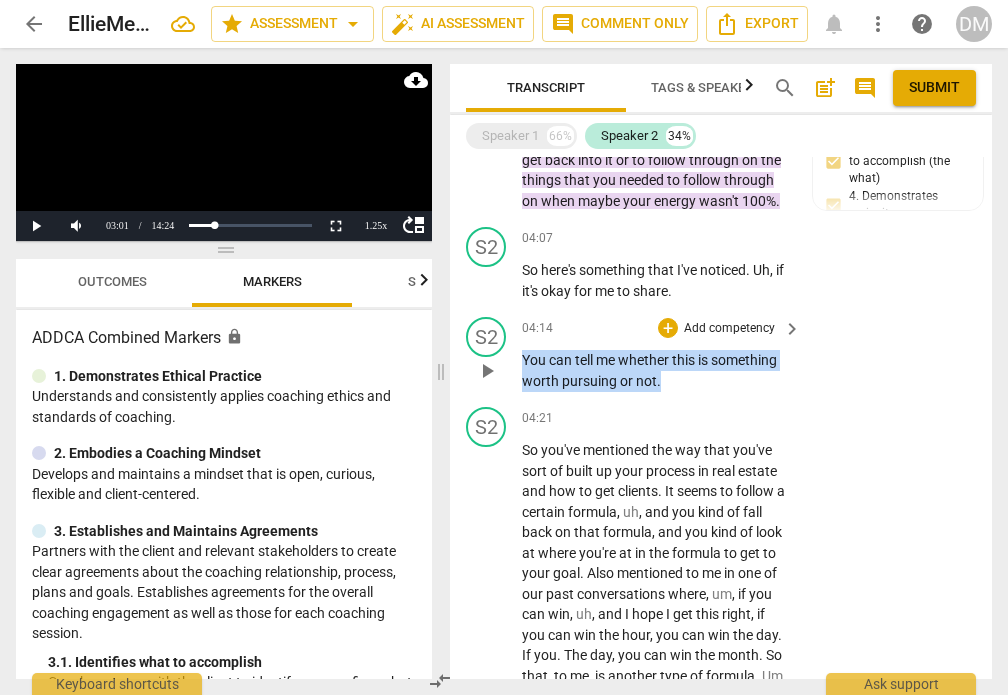 drag, startPoint x: 668, startPoint y: 370, endPoint x: 510, endPoint y: 350, distance: 159.26079 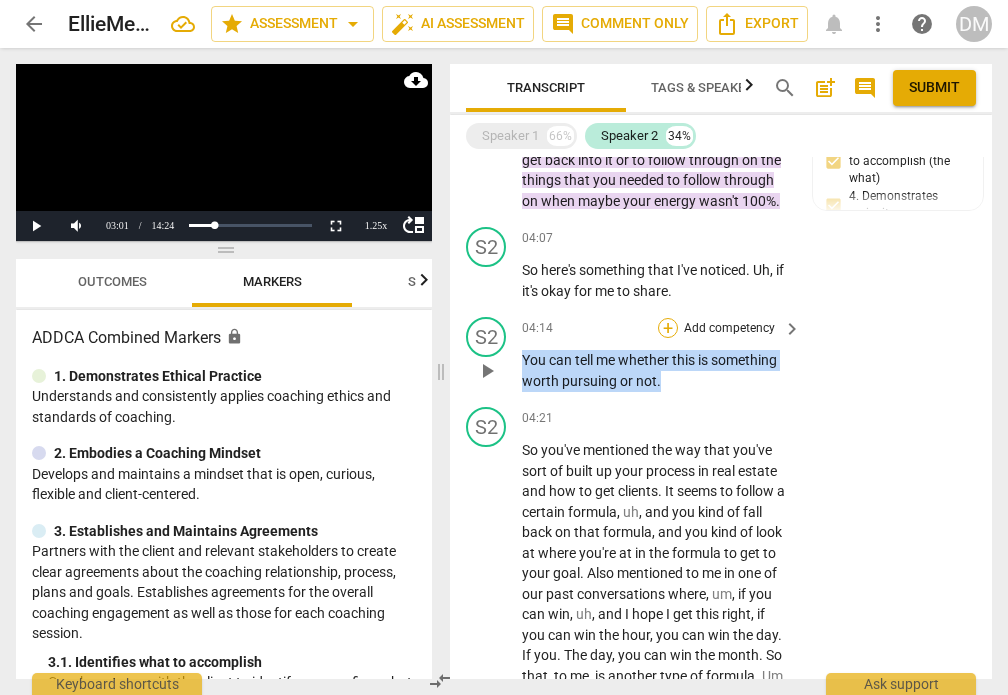 click on "+" at bounding box center [668, 328] 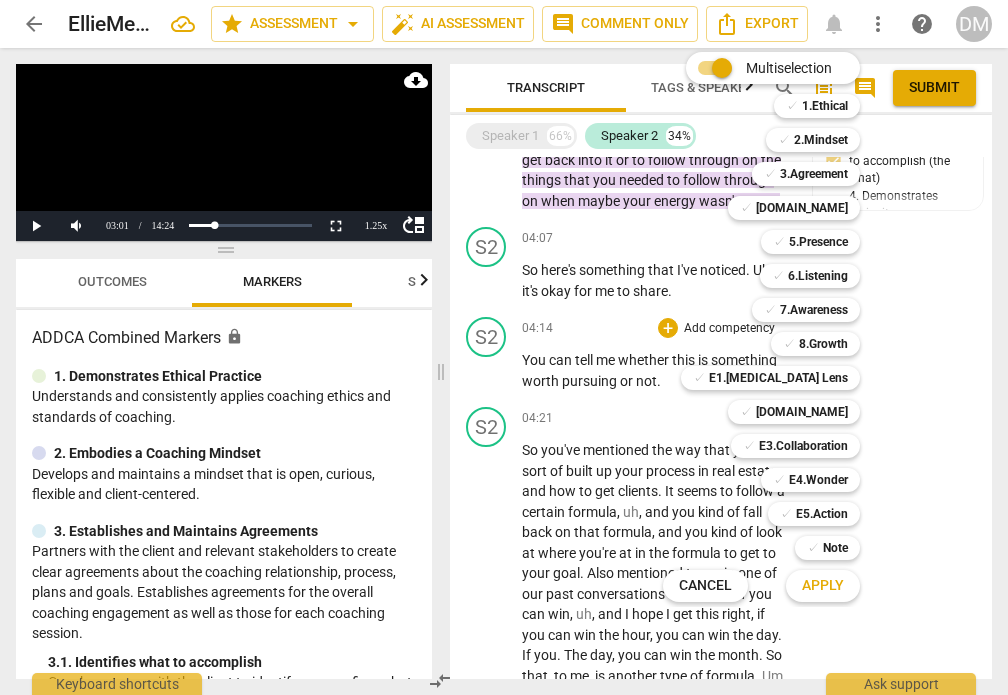 click on "Multiselection m ✓ 1.Ethical 1 ✓ 2.Mindset 2 ✓ 3.Agreement 3 ✓ [DOMAIN_NAME] 4 ✓ 5.Presence 5 ✓ 6.Listening 6 ✓ 7.Awareness 7 ✓ 8.Growth 8 ✓ E1.[MEDICAL_DATA] Lens 9 ✓ [DOMAIN_NAME] 0 ✓ E3.Collaboration q ✓ E4.Wonder w ✓ E5.Action r ✓ Note t Cancel c Apply x" at bounding box center [776, 327] 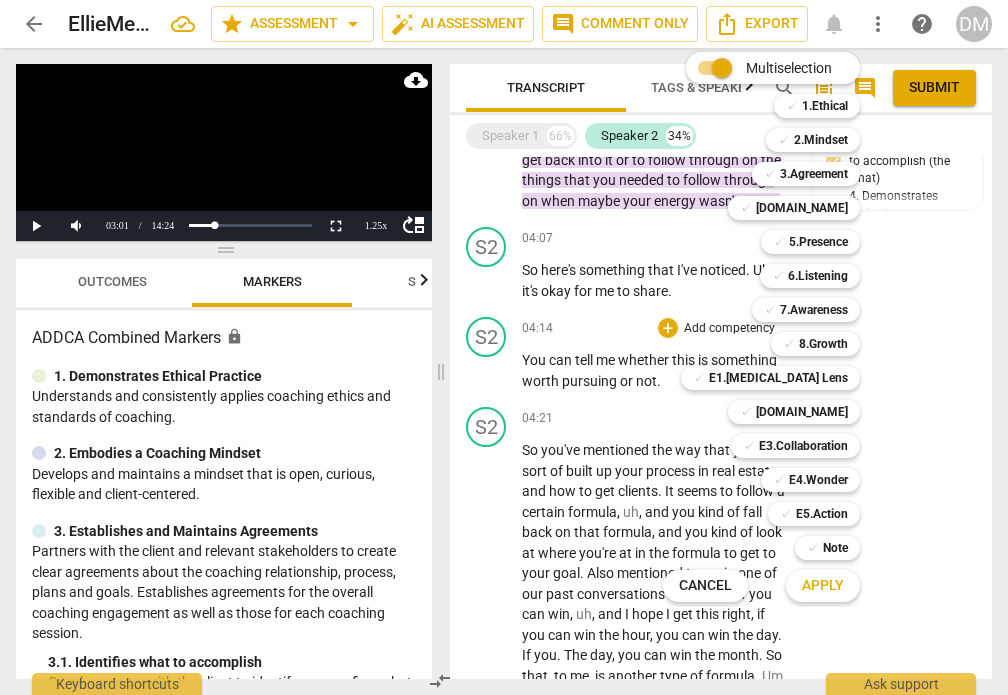 click at bounding box center [504, 347] 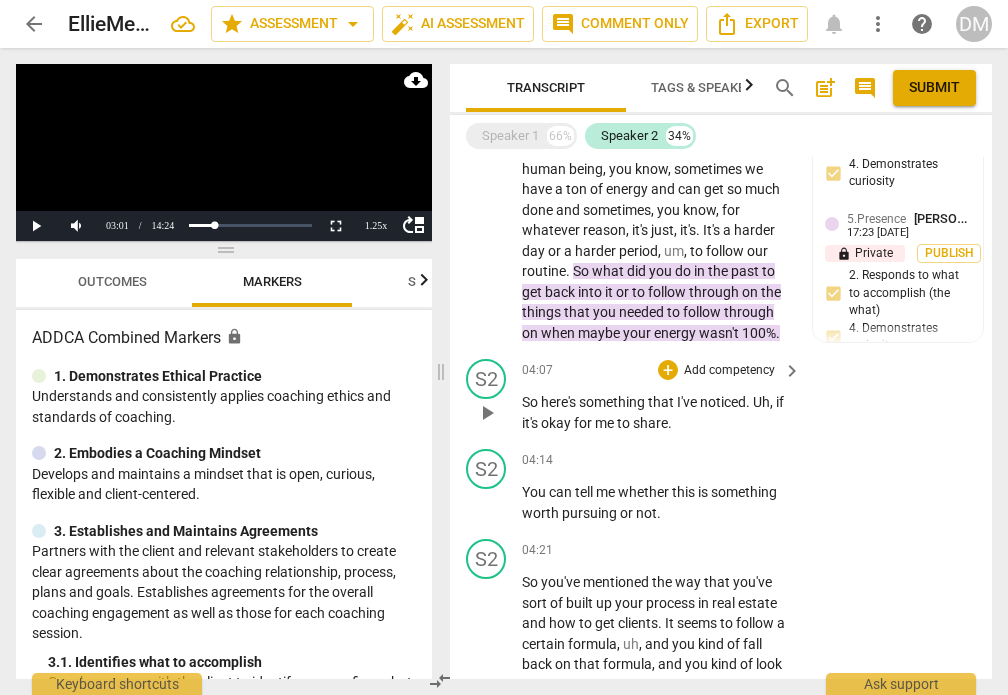 scroll, scrollTop: 451, scrollLeft: 0, axis: vertical 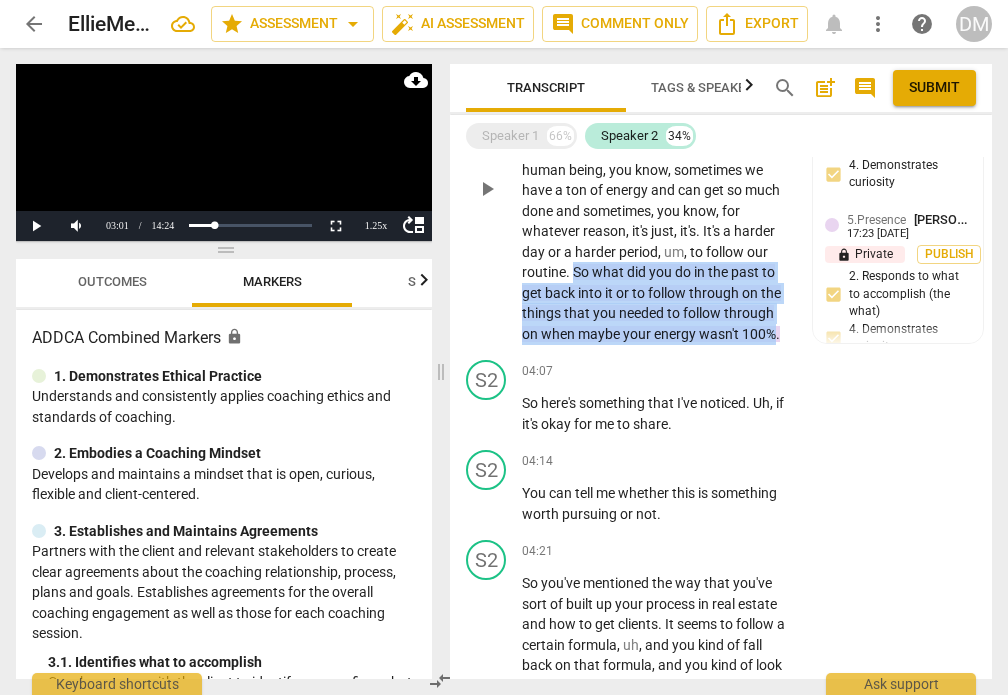 drag, startPoint x: 575, startPoint y: 271, endPoint x: 776, endPoint y: 336, distance: 211.24867 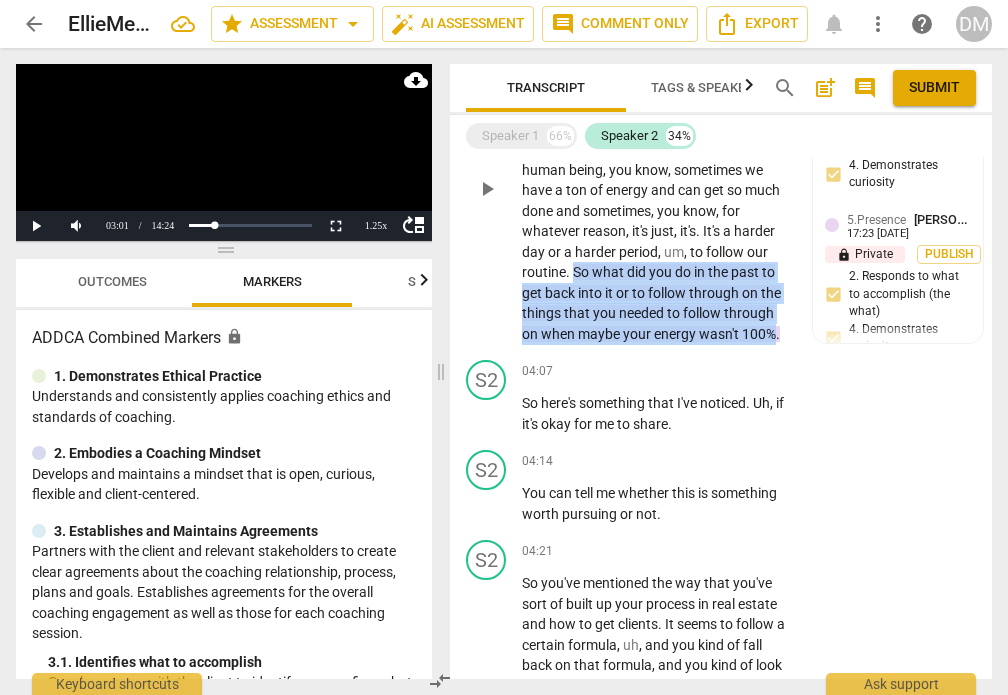 click on "Sort   of   pulling   on   the   thread   of   what   you've   just   mentioned   that   you   can   go ,   go ,   go ,   and   then   it   sort   of   [PERSON_NAME]   off .   What   did   you   do   in   the   past ?   To   some ,   like   every   human   being ,   you   know ,   sometimes   we   have   a   ton   of   energy   and   can   get   so   much   done   and   sometimes ,   you   know ,   for   whatever   reason ,   it's   just ,   it's .   It's   a   harder   day   or   a   harder   period ,   um ,   to   follow   our   routine .   So   what   did   you   do   in   the   past   to   get   back   into   it   or   to   follow   through   on   the   things   that   you   needed   to   follow   through   on   when   maybe   your   energy   wasn't   100% ." at bounding box center [656, 211] 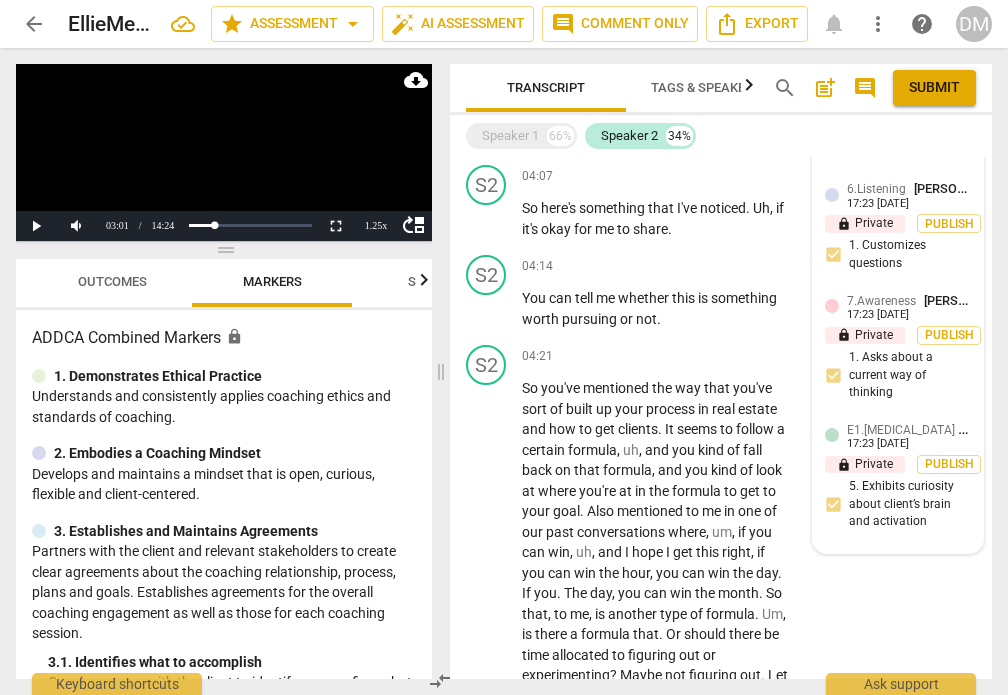 scroll, scrollTop: 648, scrollLeft: 0, axis: vertical 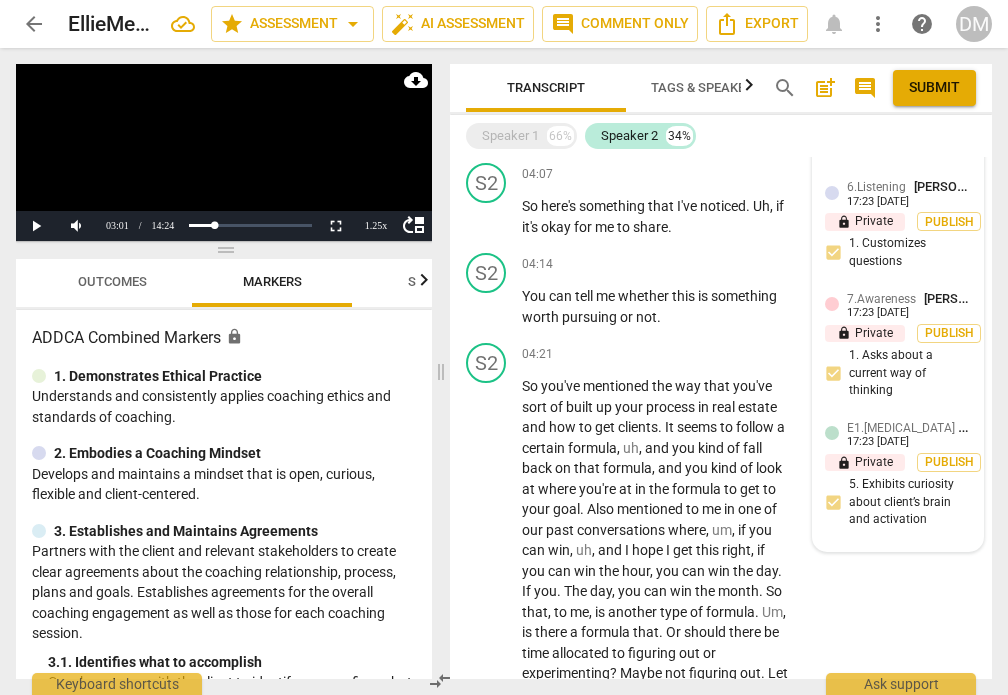 click on "7.Awareness" at bounding box center [881, 299] 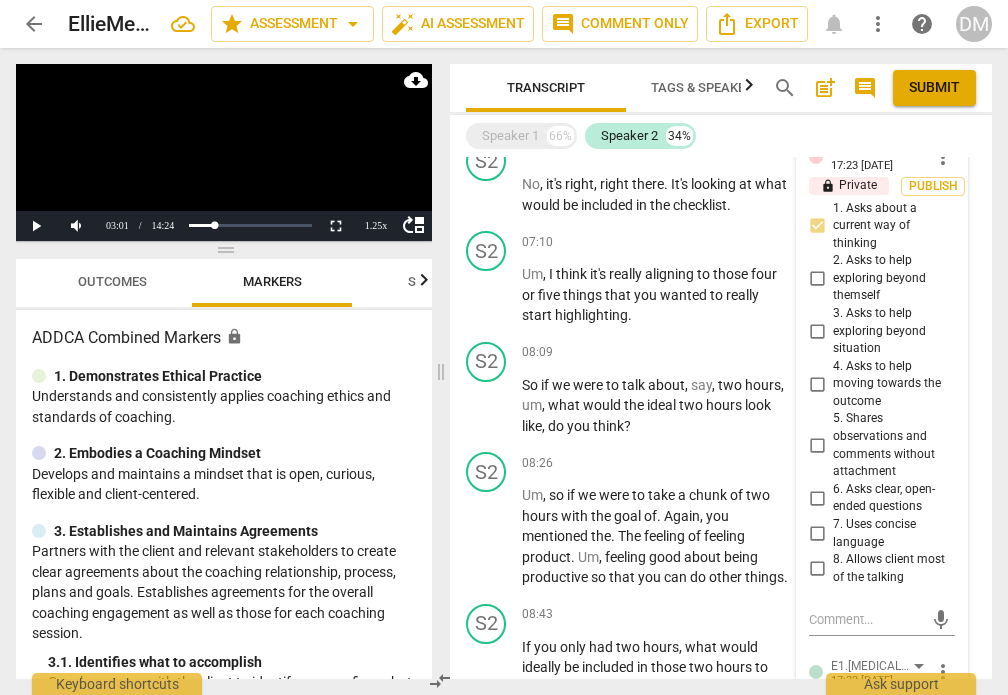 scroll, scrollTop: 1430, scrollLeft: 0, axis: vertical 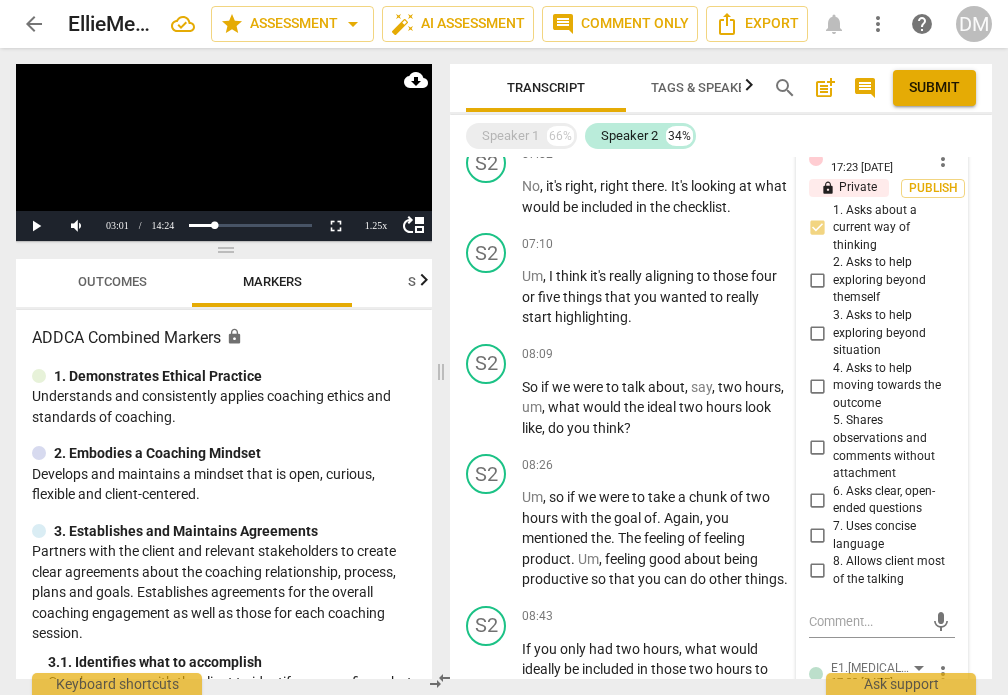 click on "6. Asks clear, open-ended questions" at bounding box center (817, 500) 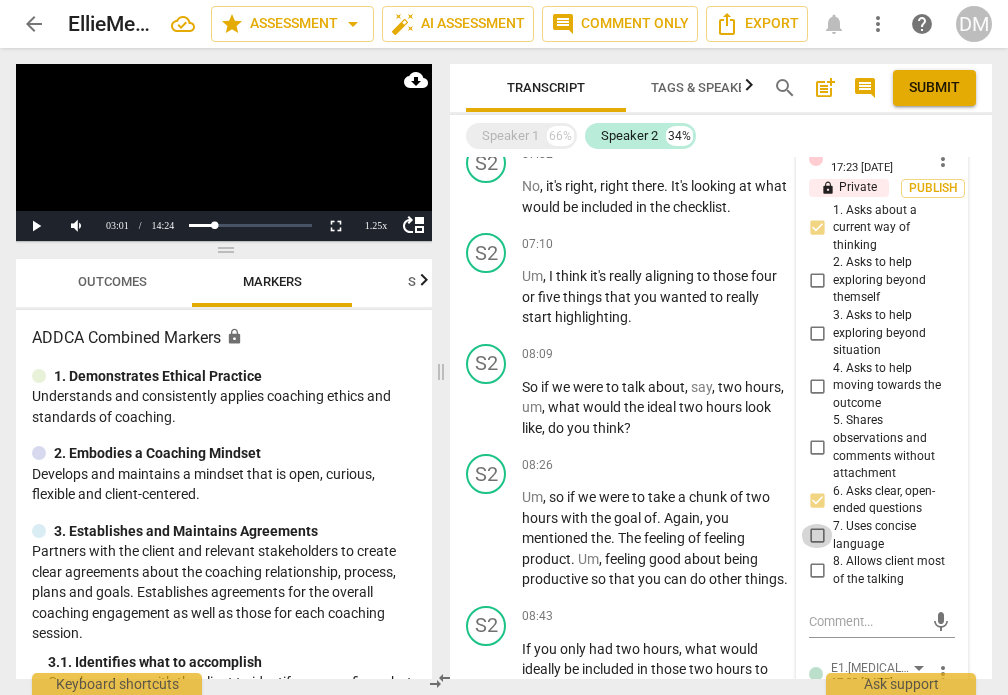 click on "7. Uses concise language" at bounding box center [817, 536] 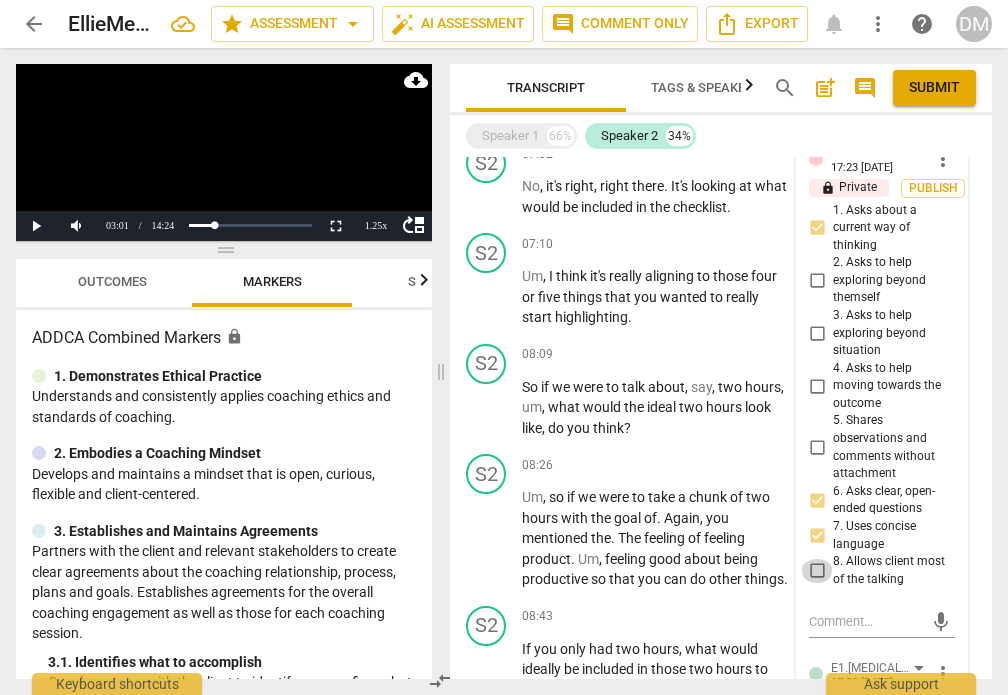 click on "8. Allows client most of the talking" at bounding box center (817, 571) 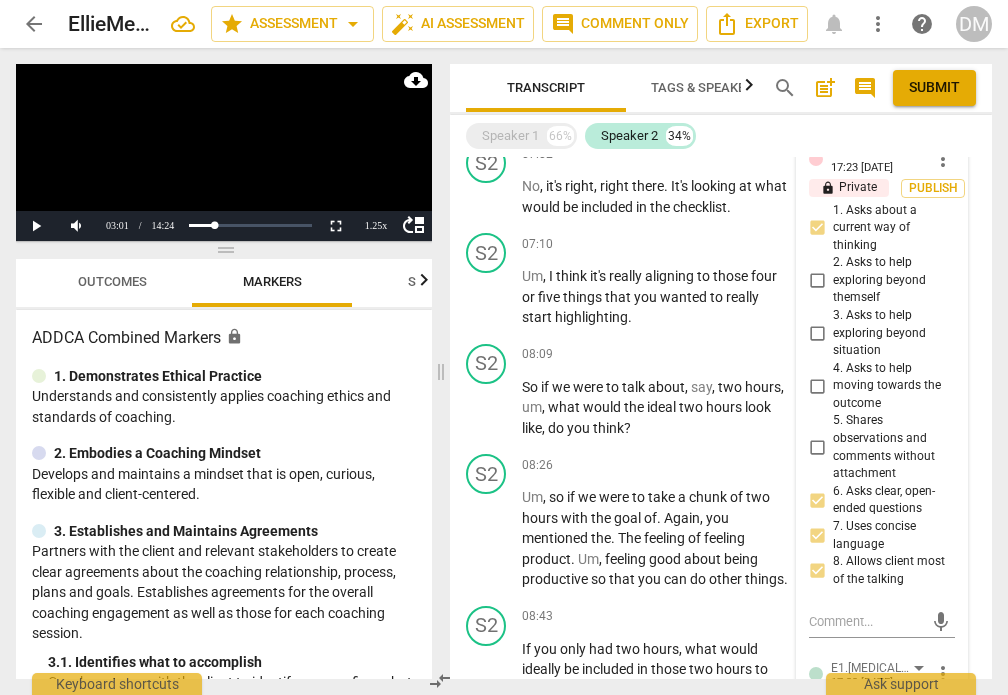 click on "8. Allows client most of the talking" at bounding box center (817, 571) 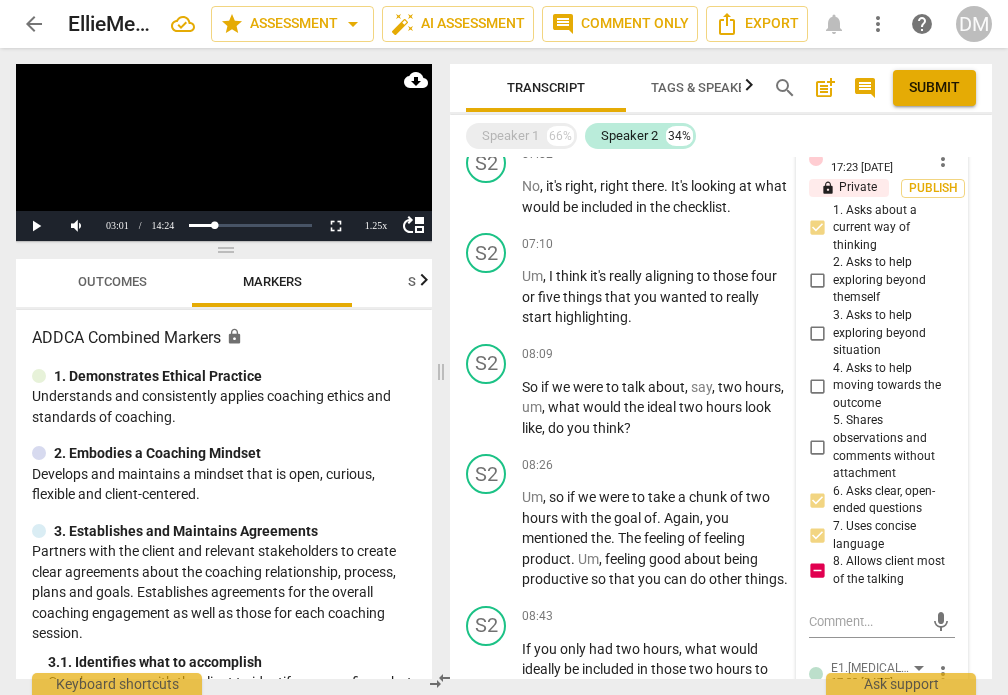 click on "8. Allows client most of the talking" at bounding box center [817, 571] 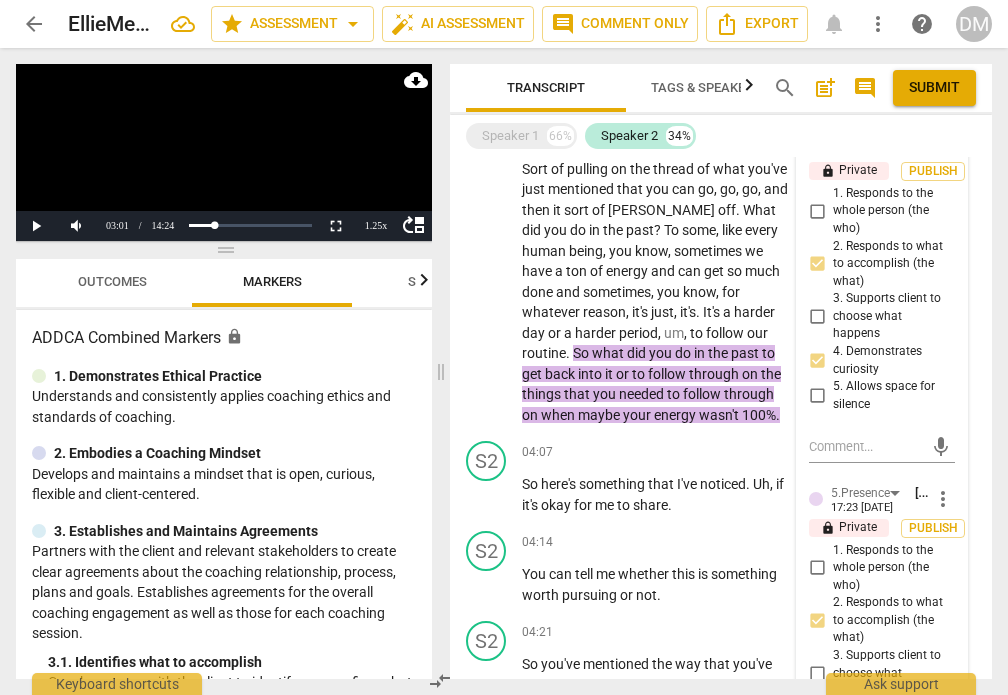 scroll, scrollTop: 367, scrollLeft: 0, axis: vertical 